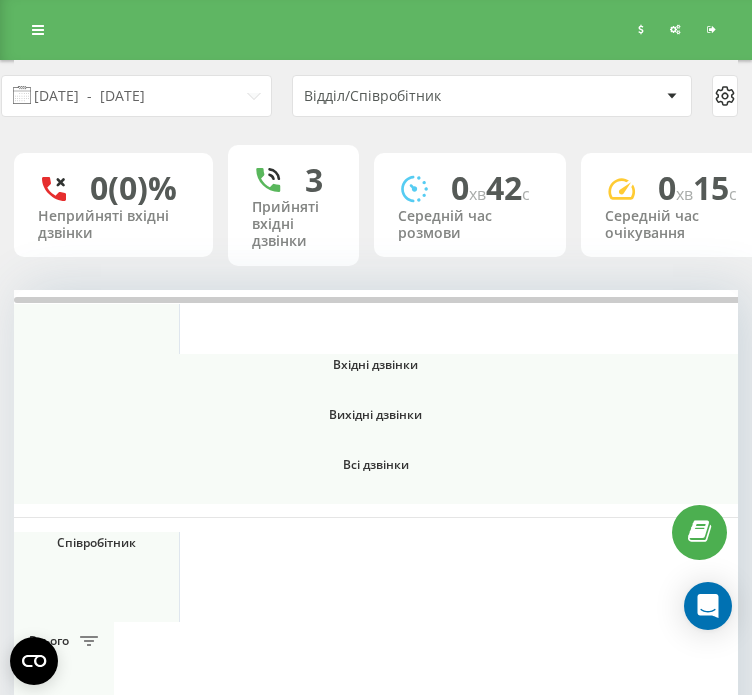 scroll, scrollTop: 0, scrollLeft: 0, axis: both 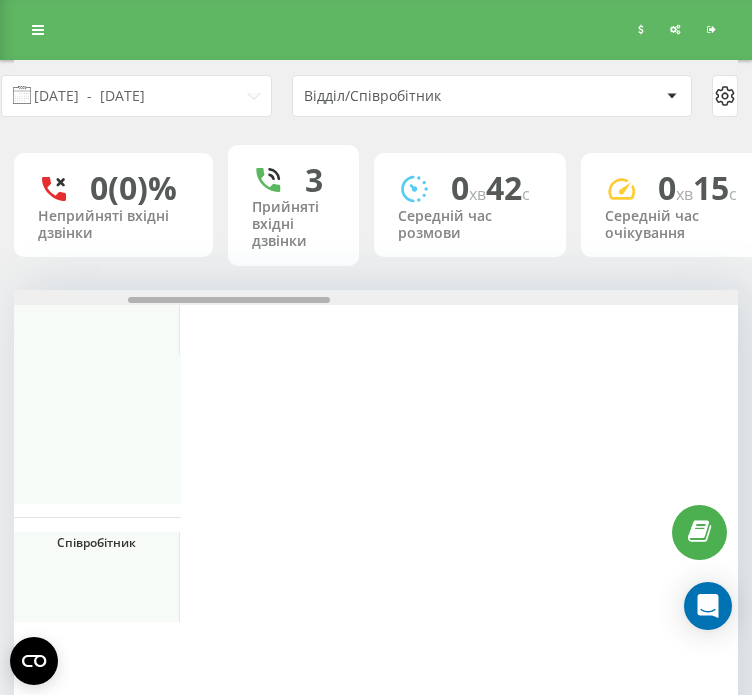 drag, startPoint x: 472, startPoint y: 318, endPoint x: 773, endPoint y: 319, distance: 301.00165 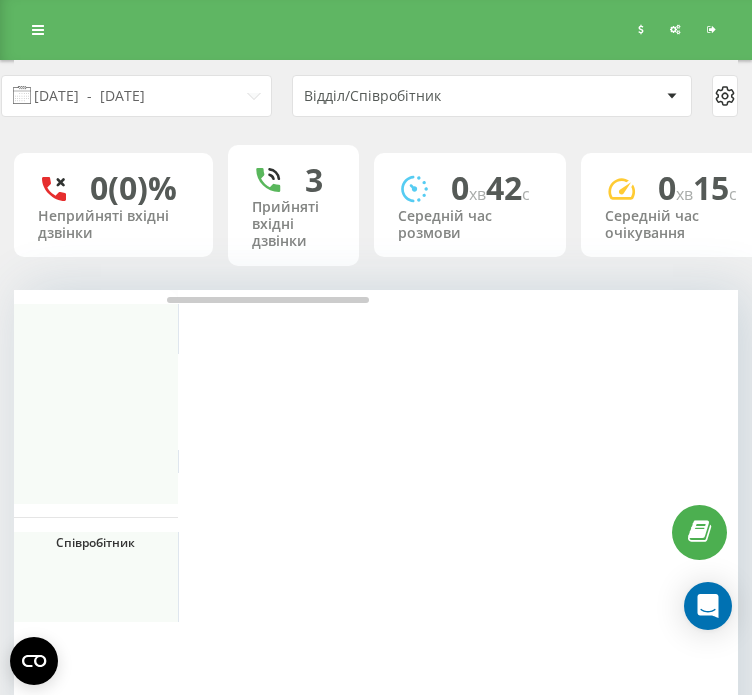scroll, scrollTop: 0, scrollLeft: 562, axis: horizontal 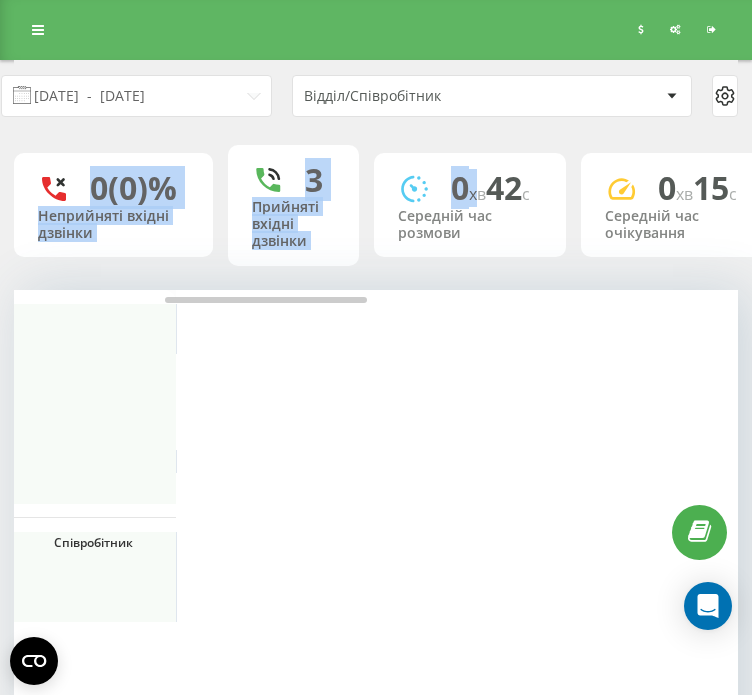 drag, startPoint x: 671, startPoint y: 128, endPoint x: 494, endPoint y: 142, distance: 177.55281 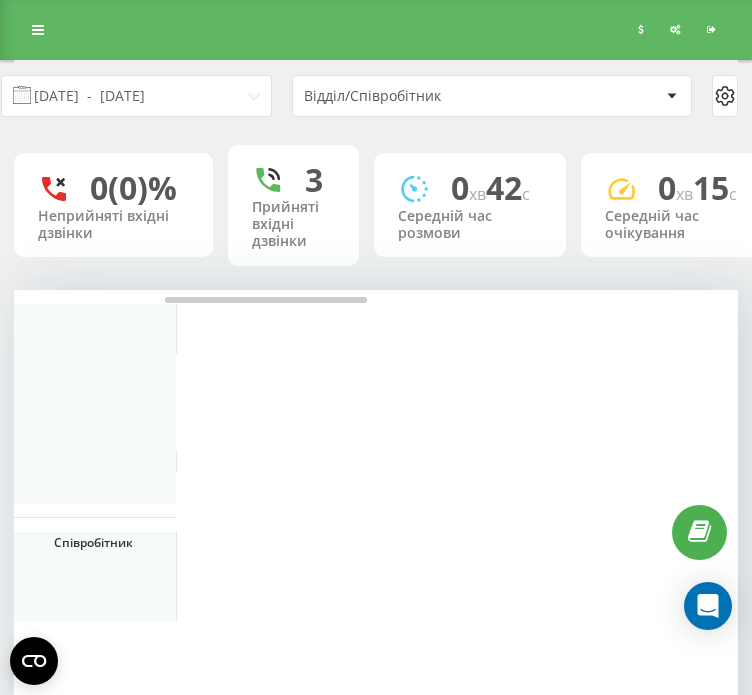 click on "Відділ/Співробітник" at bounding box center [492, 96] 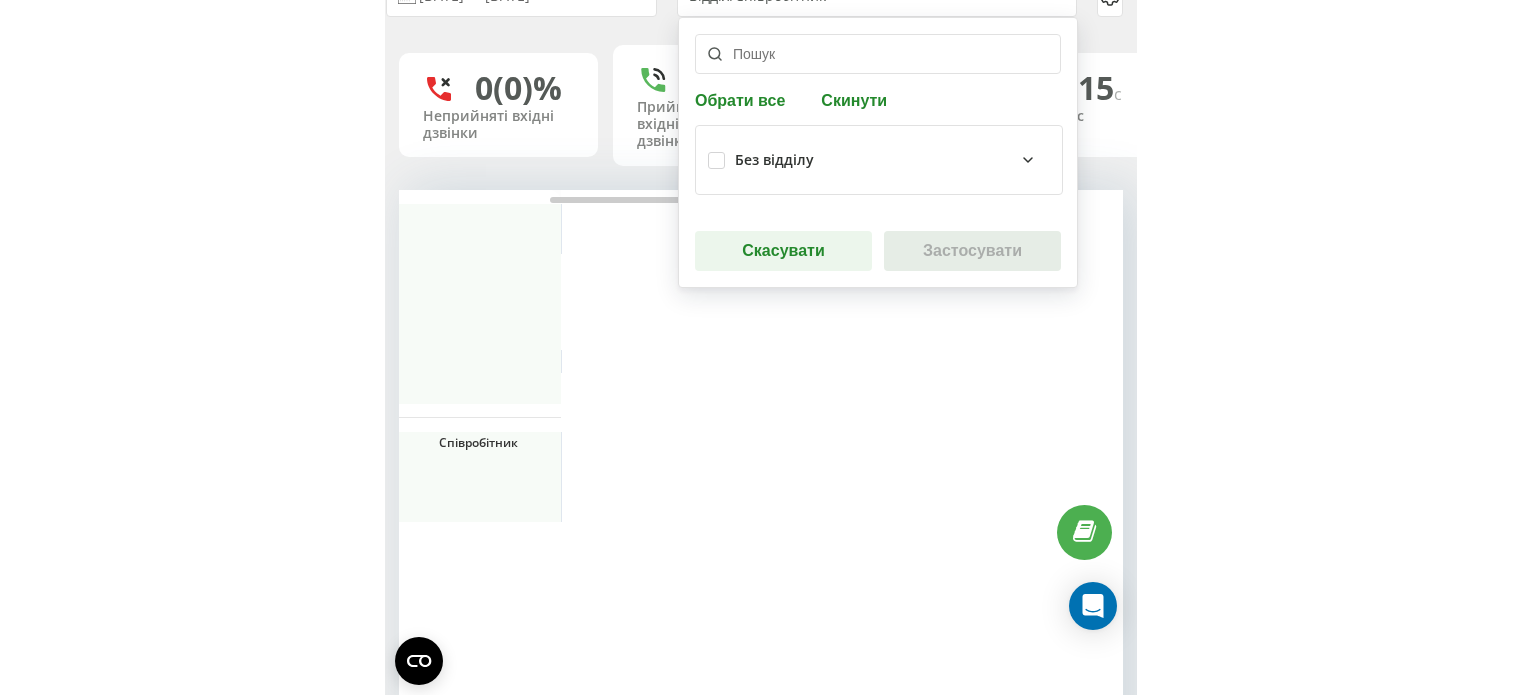 scroll, scrollTop: 38, scrollLeft: 0, axis: vertical 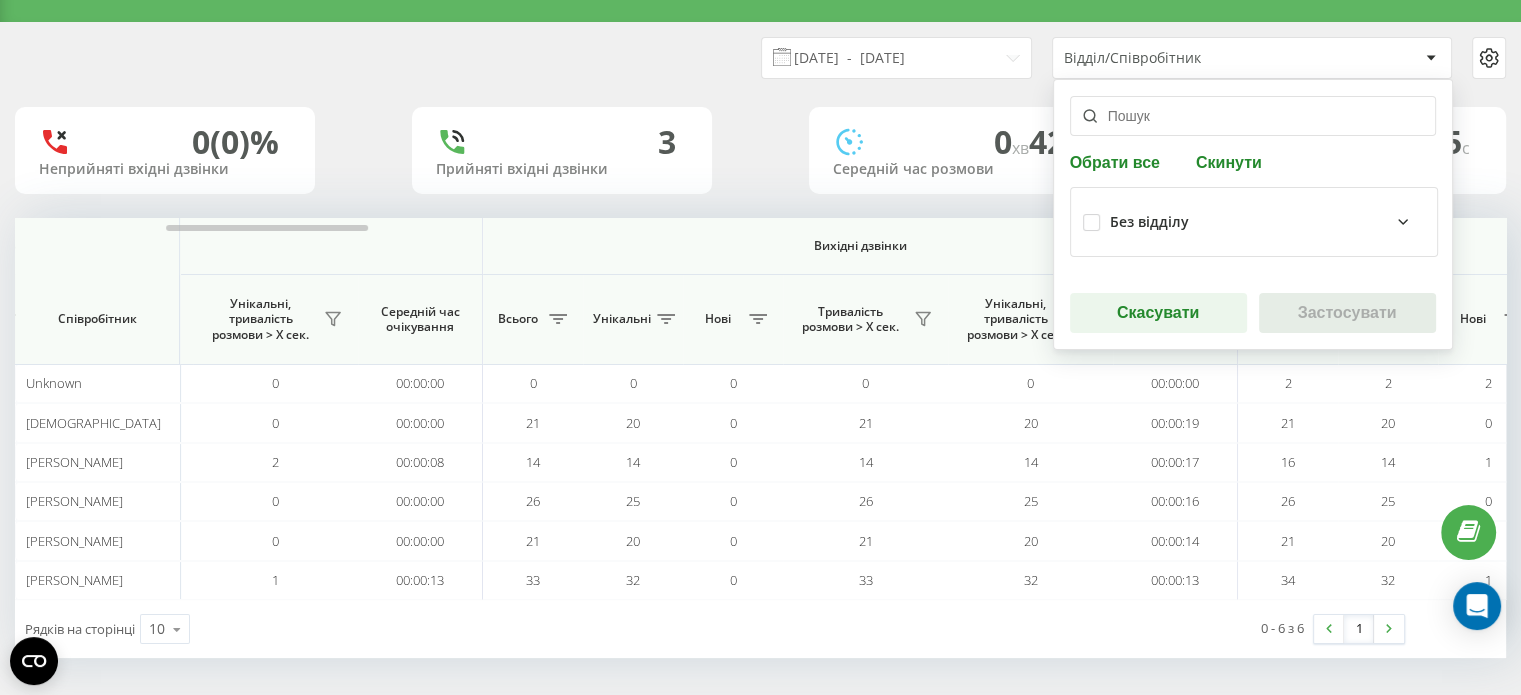 click on "14.07.2025  -  14.07.2025 Відділ/Співробітник Обрати все Скинути Без відділу Скасувати Застосувати 0  (0)% Неприйняті вхідні дзвінки 3 Прийняті вхідні дзвінки 0 хв  42 c Середній час розмови 0 хв  15 c Середній час очікування Вхідні дзвінки Вихідні дзвінки Всі дзвінки Співробітник Всього Унікальні Нові Пропущені Тривалість розмови > Х сек. Унікальні, тривалість розмови > Х сек. Середній час очікування Всього Унікальні Нові Тривалість розмови > Х сек. Унікальні, тривалість розмови > Х сек. Середній час очікування Всього Унікальні Нові Загальна тривалість розмови Unknown 0 0 0 0 0 0 0" at bounding box center [760, 340] 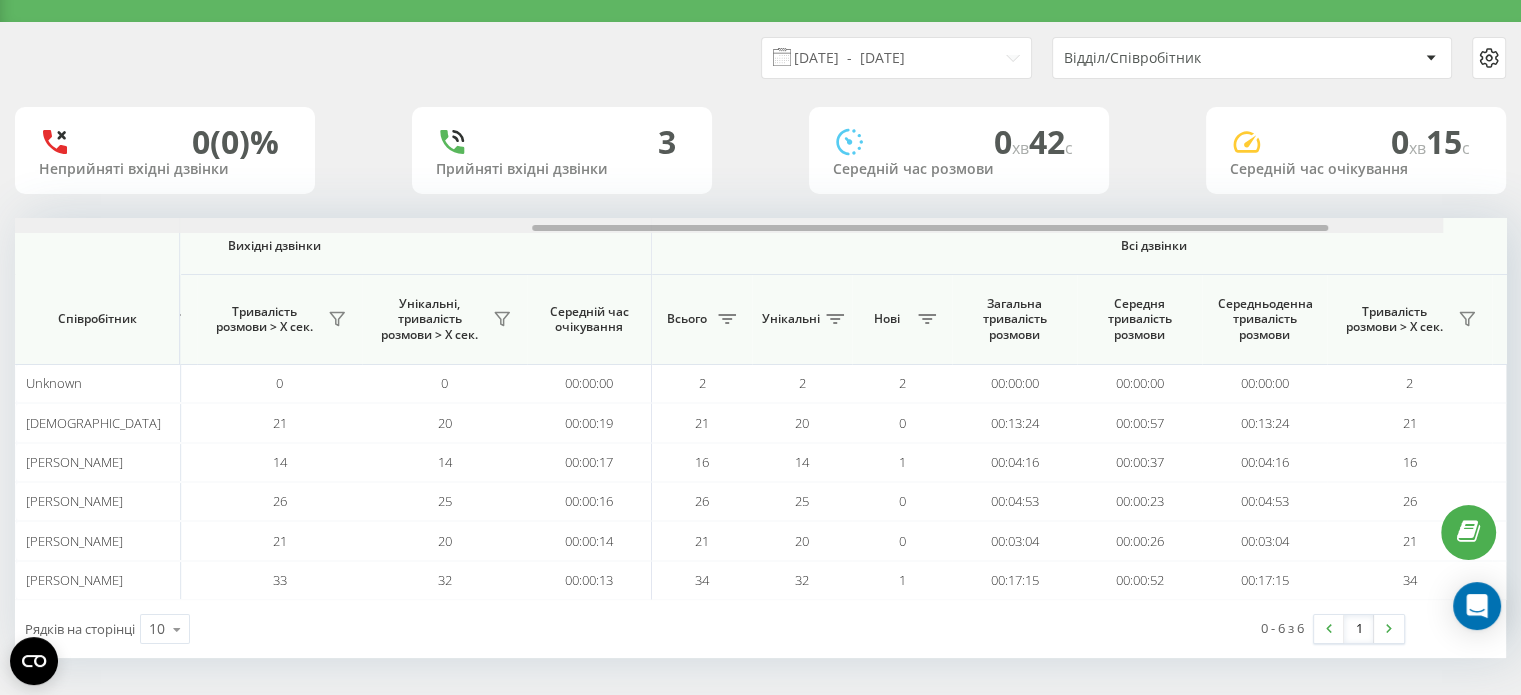 scroll, scrollTop: 0, scrollLeft: 1040, axis: horizontal 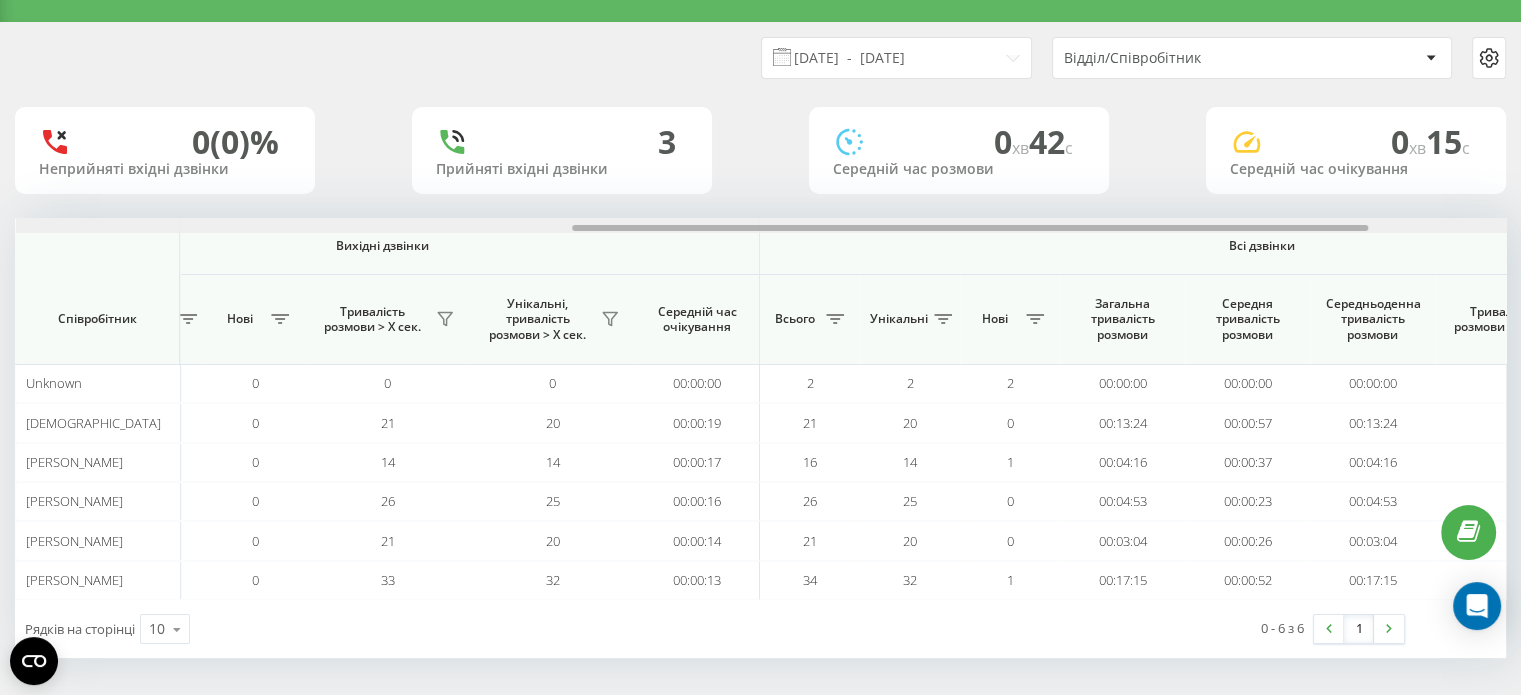 drag, startPoint x: 351, startPoint y: 224, endPoint x: 480, endPoint y: 227, distance: 129.03488 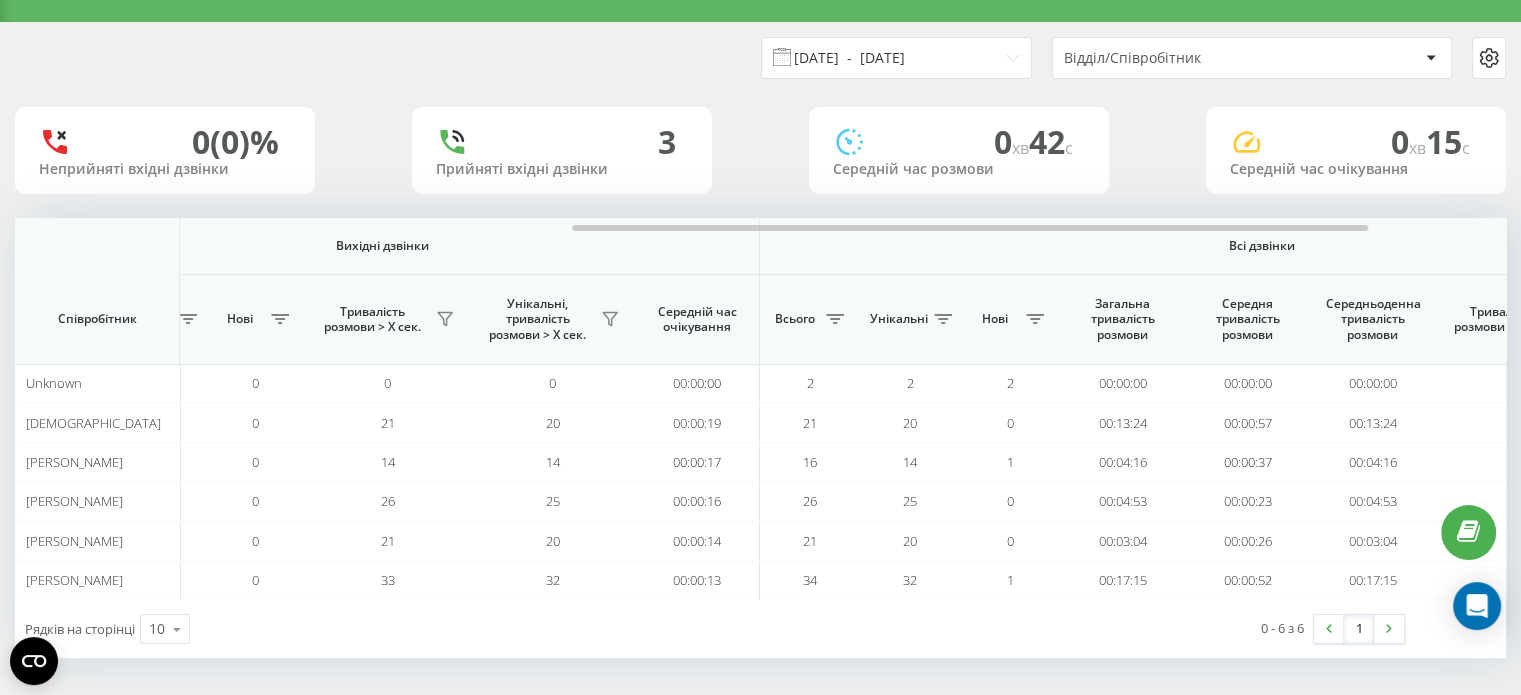 click on "14.07.2025  -  14.07.2025" at bounding box center (896, 58) 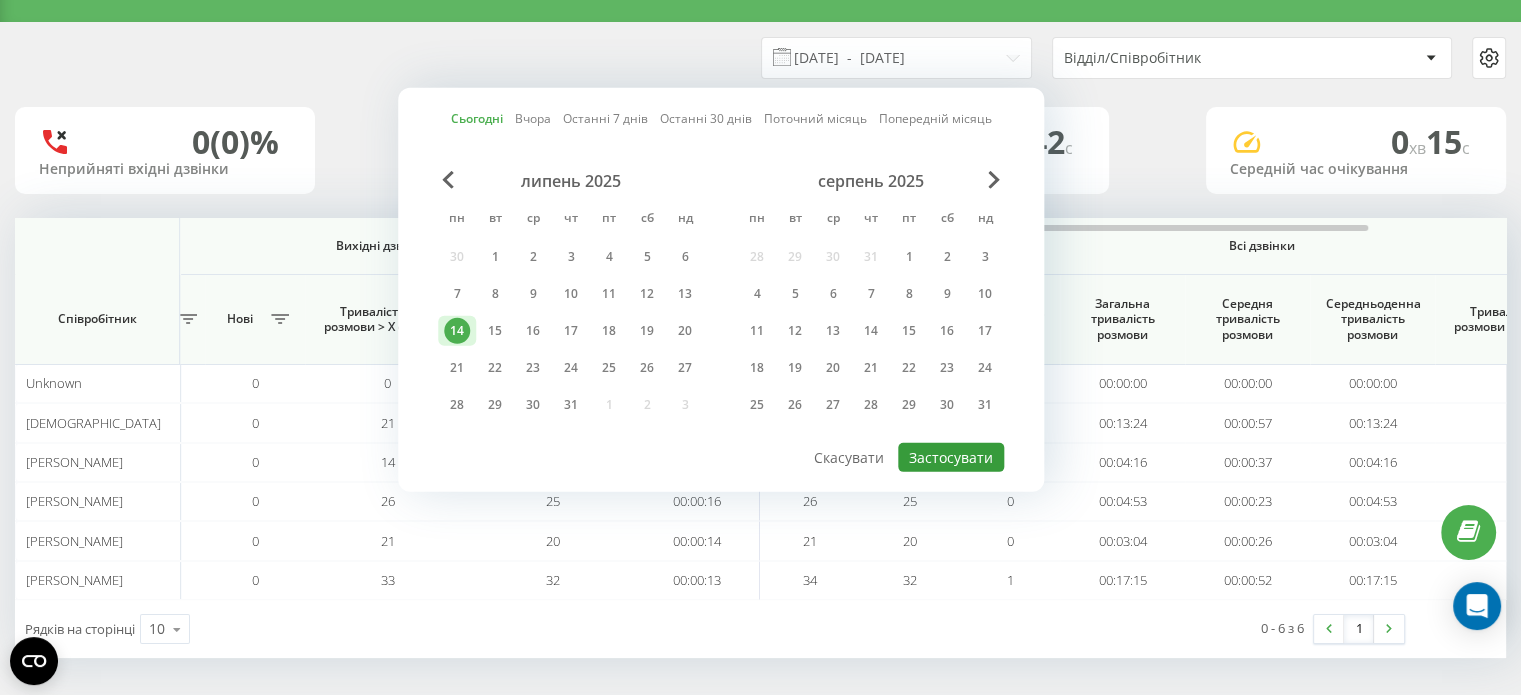 click on "Застосувати" at bounding box center (951, 457) 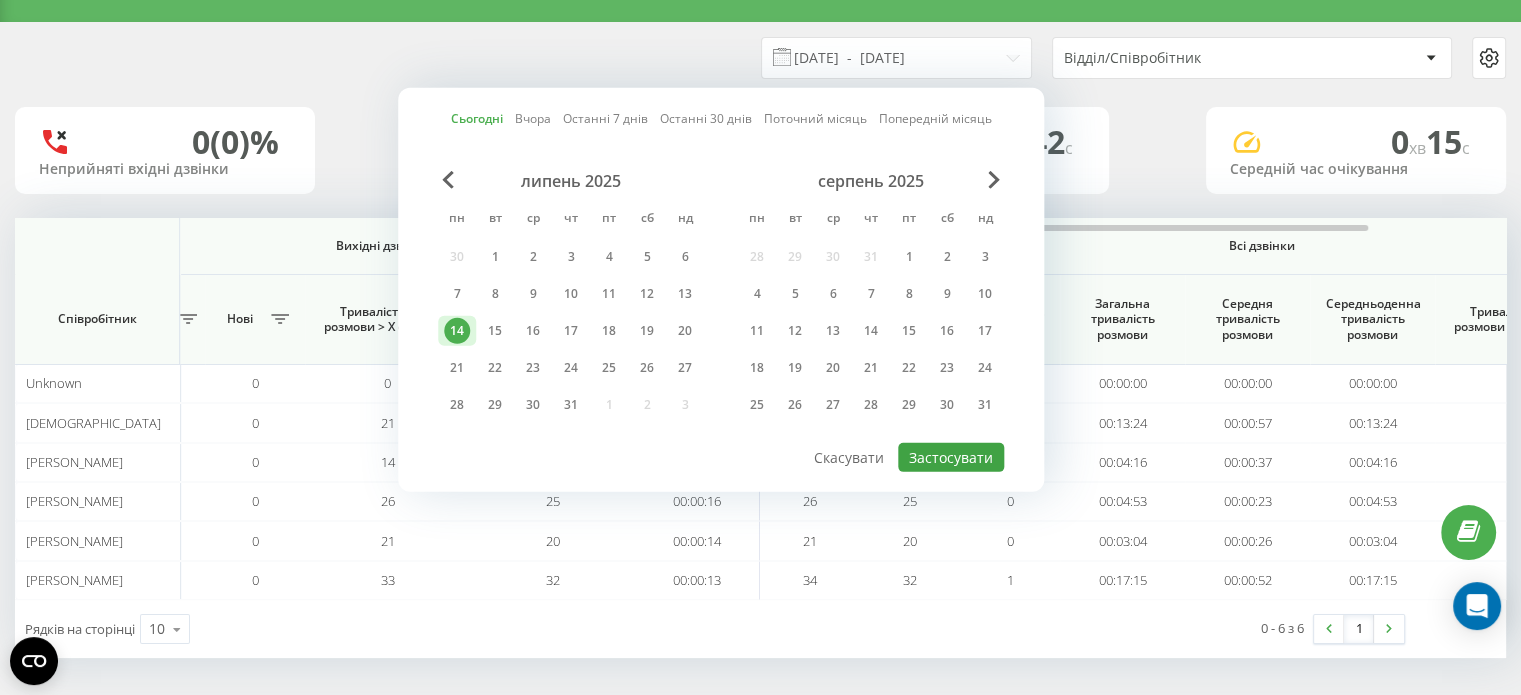 scroll, scrollTop: 0, scrollLeft: 0, axis: both 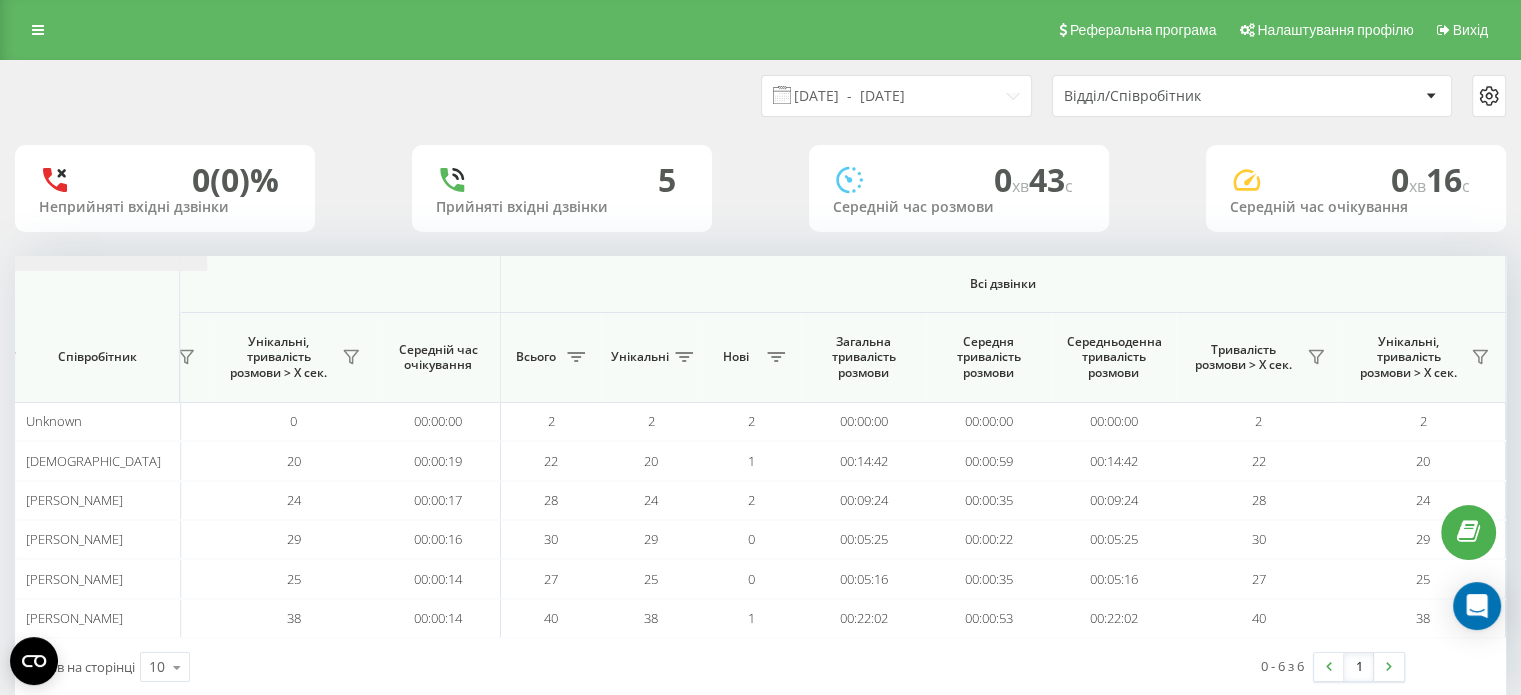 click at bounding box center (-539, 263) 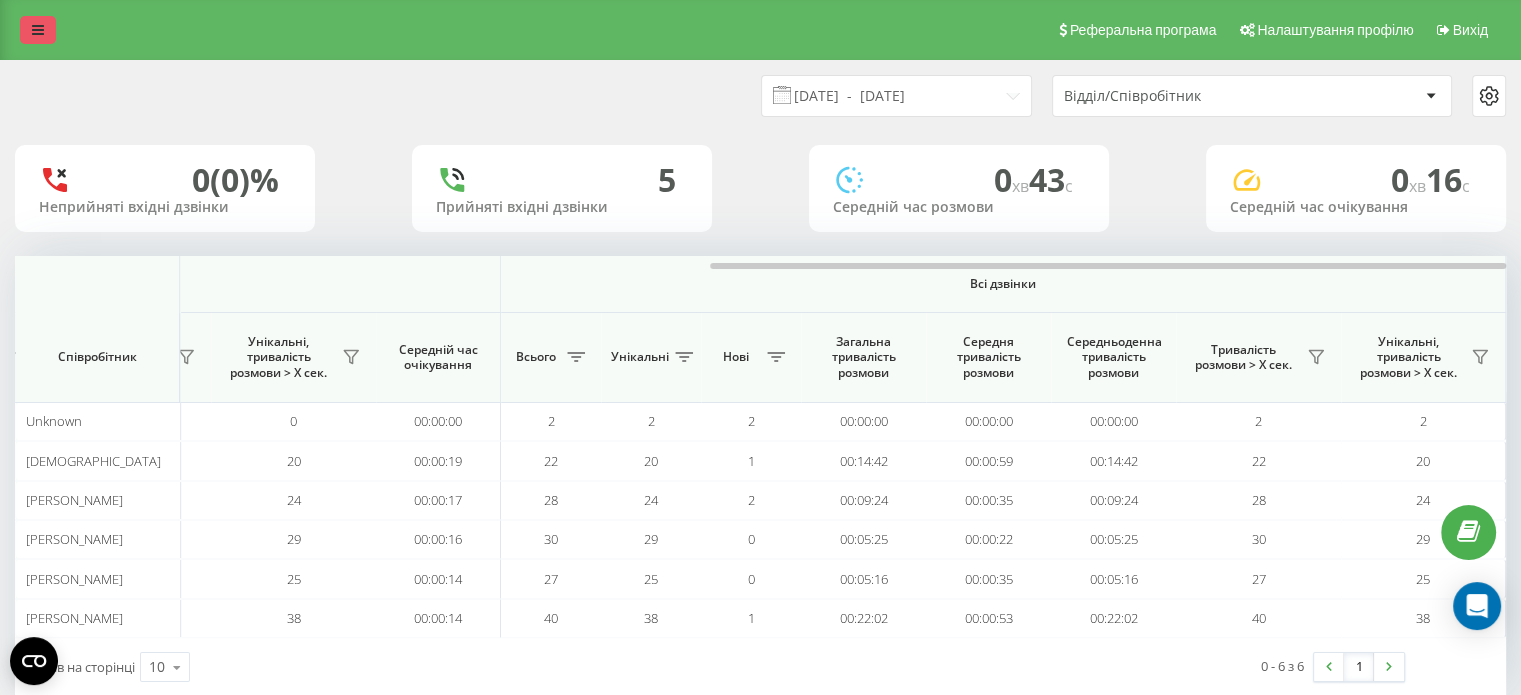 click at bounding box center (38, 30) 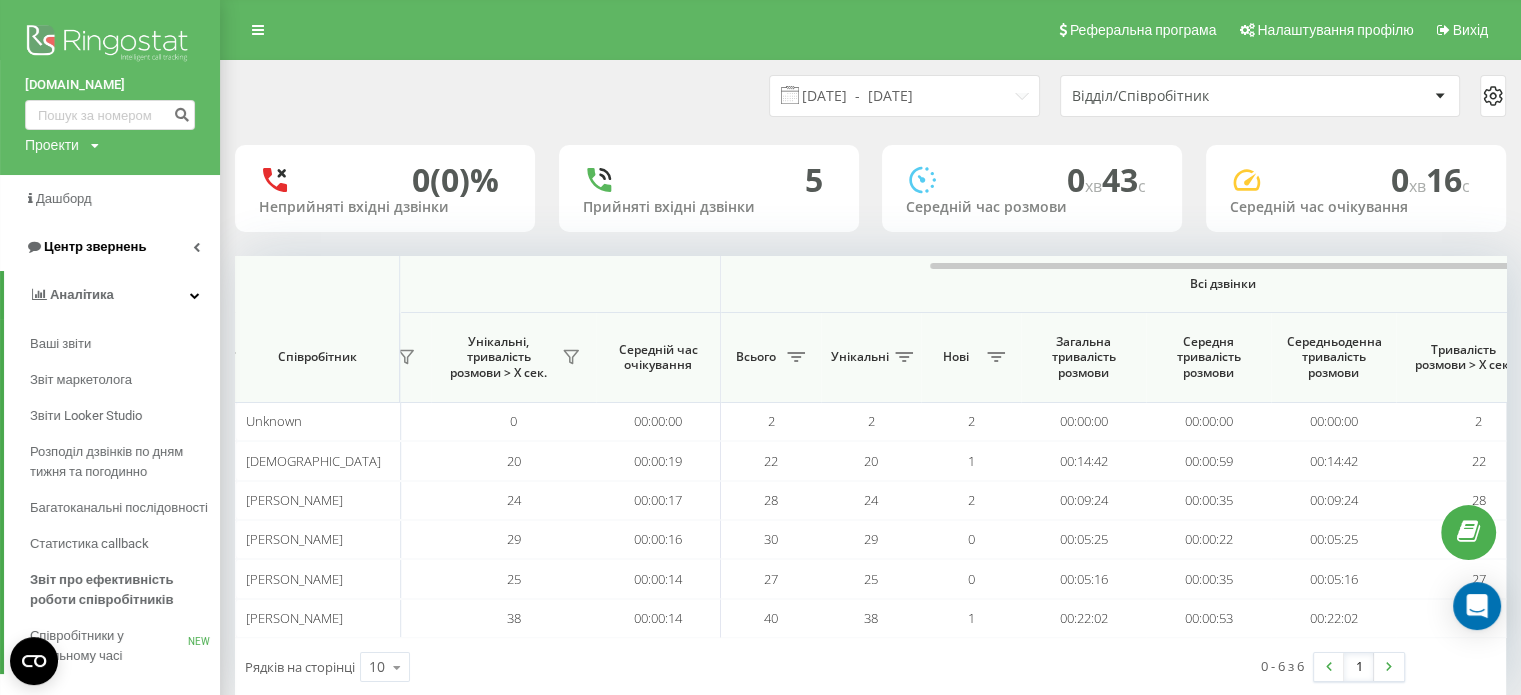 click on "Центр звернень" at bounding box center [95, 246] 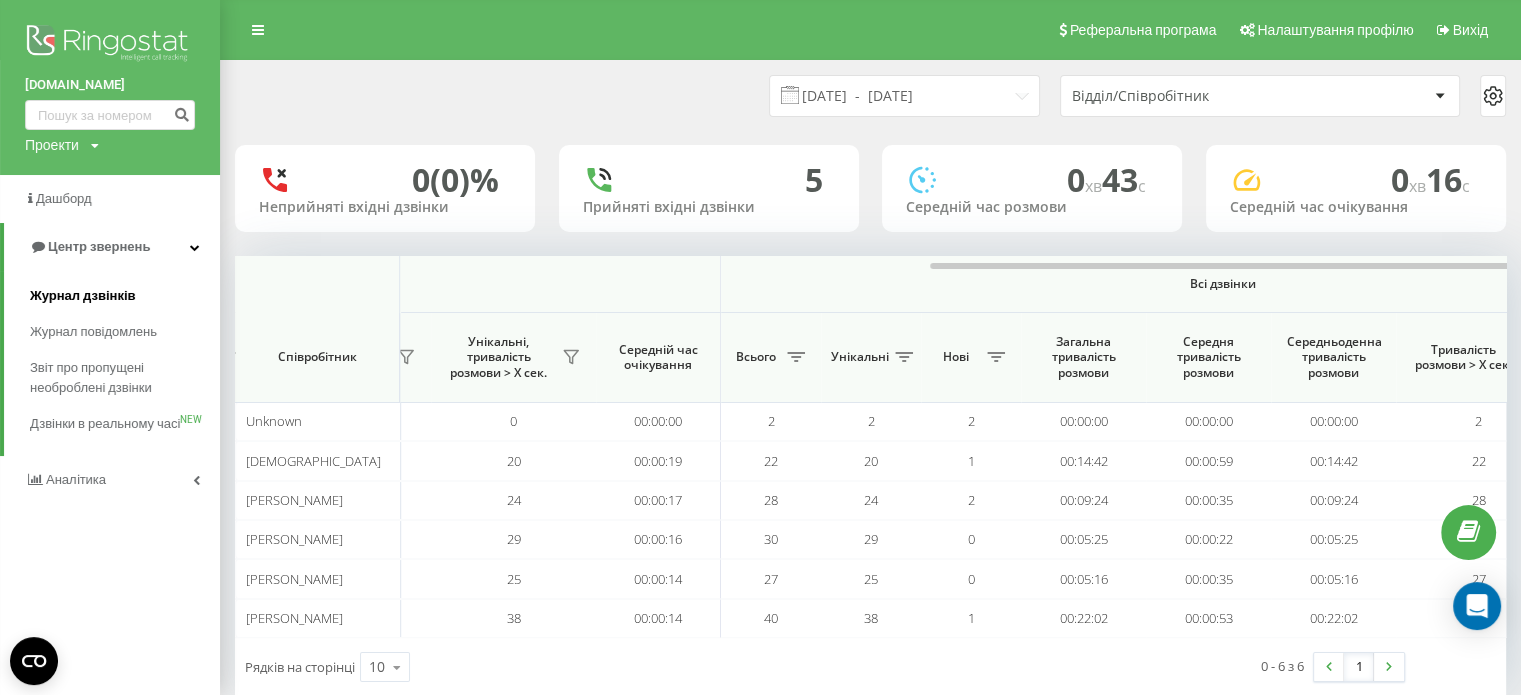 click on "Журнал дзвінків" at bounding box center (83, 296) 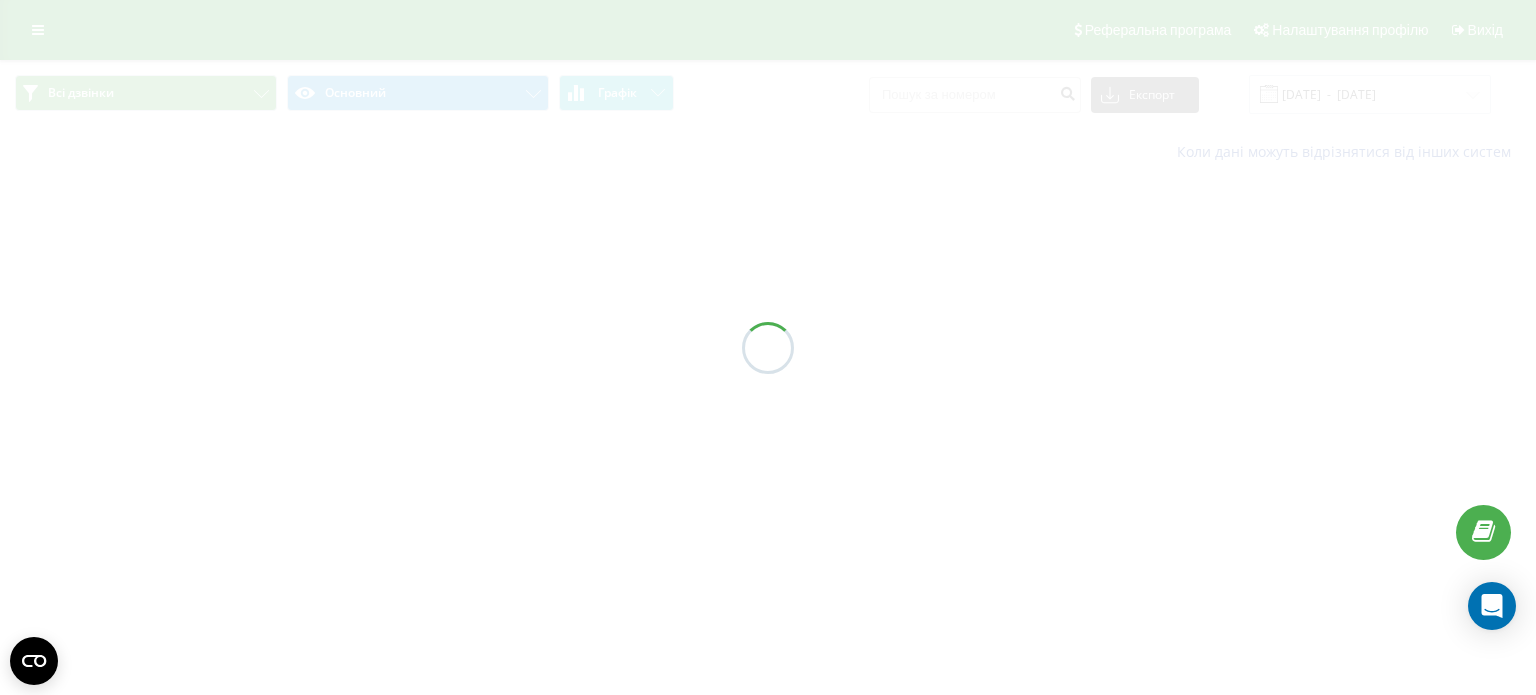 scroll, scrollTop: 0, scrollLeft: 0, axis: both 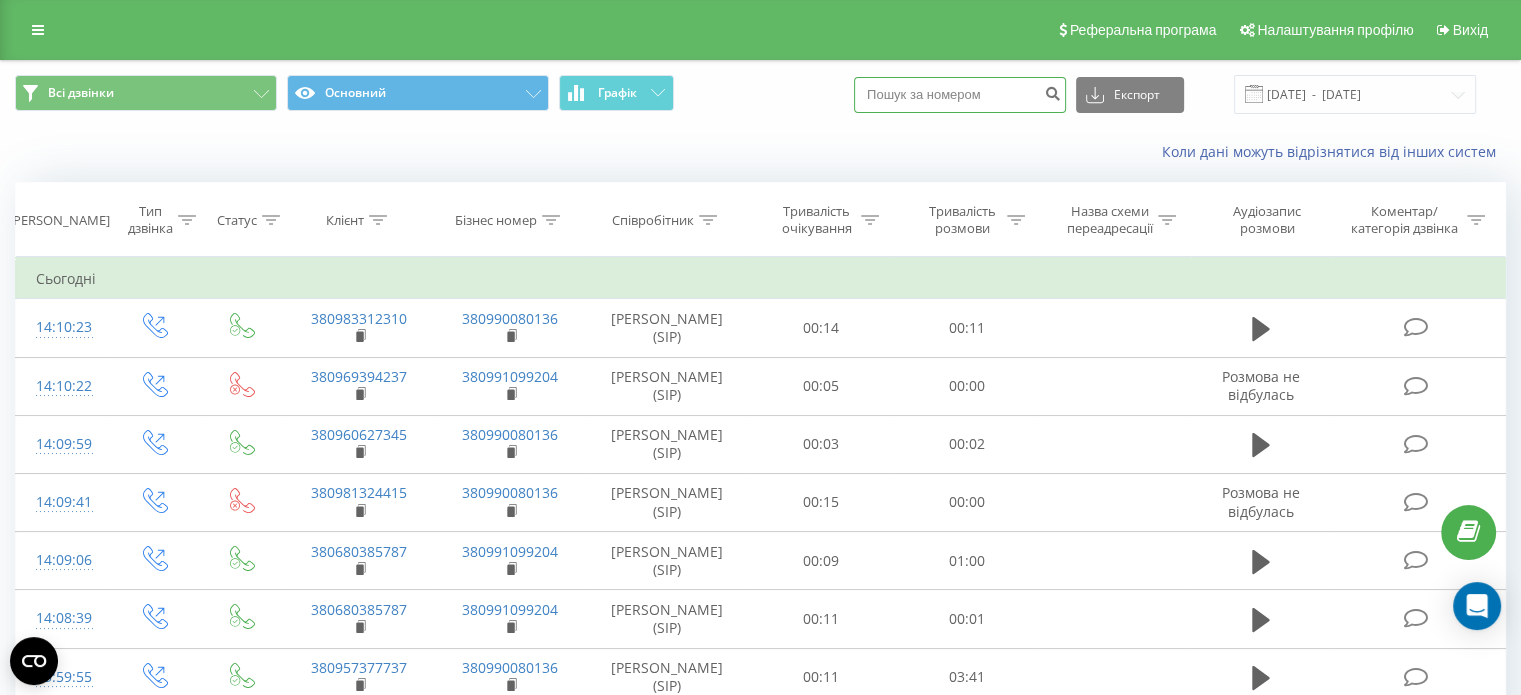 click at bounding box center [960, 95] 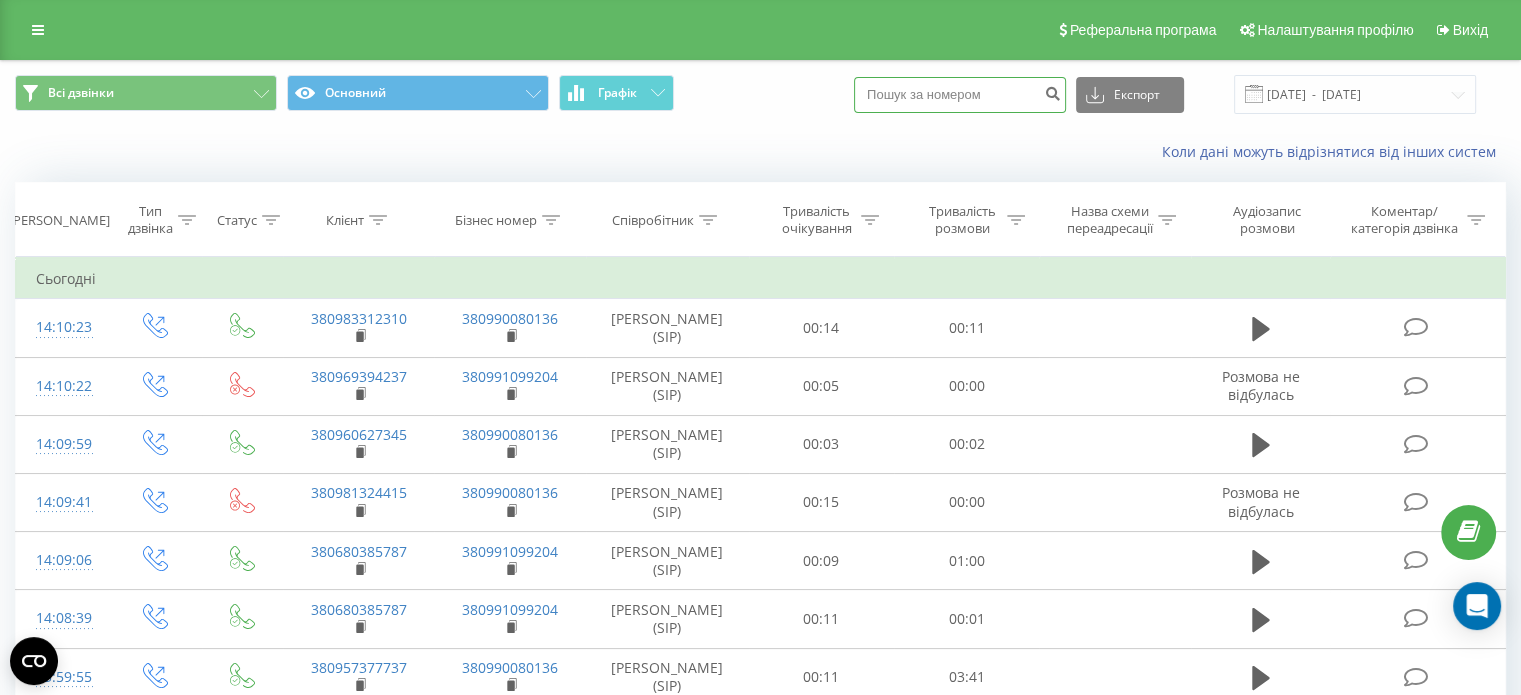 paste on "097) 792 05 75" 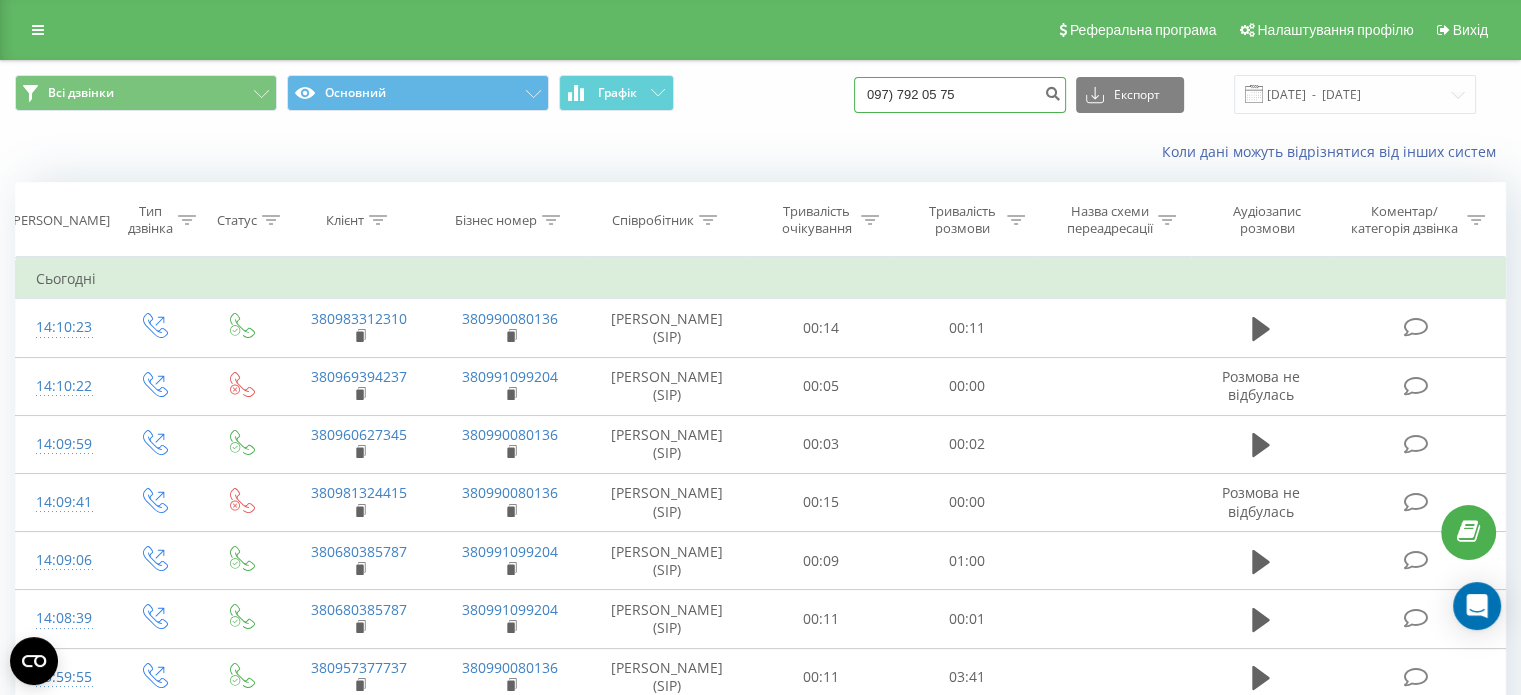 click on "097) 792 05 75" at bounding box center (960, 95) 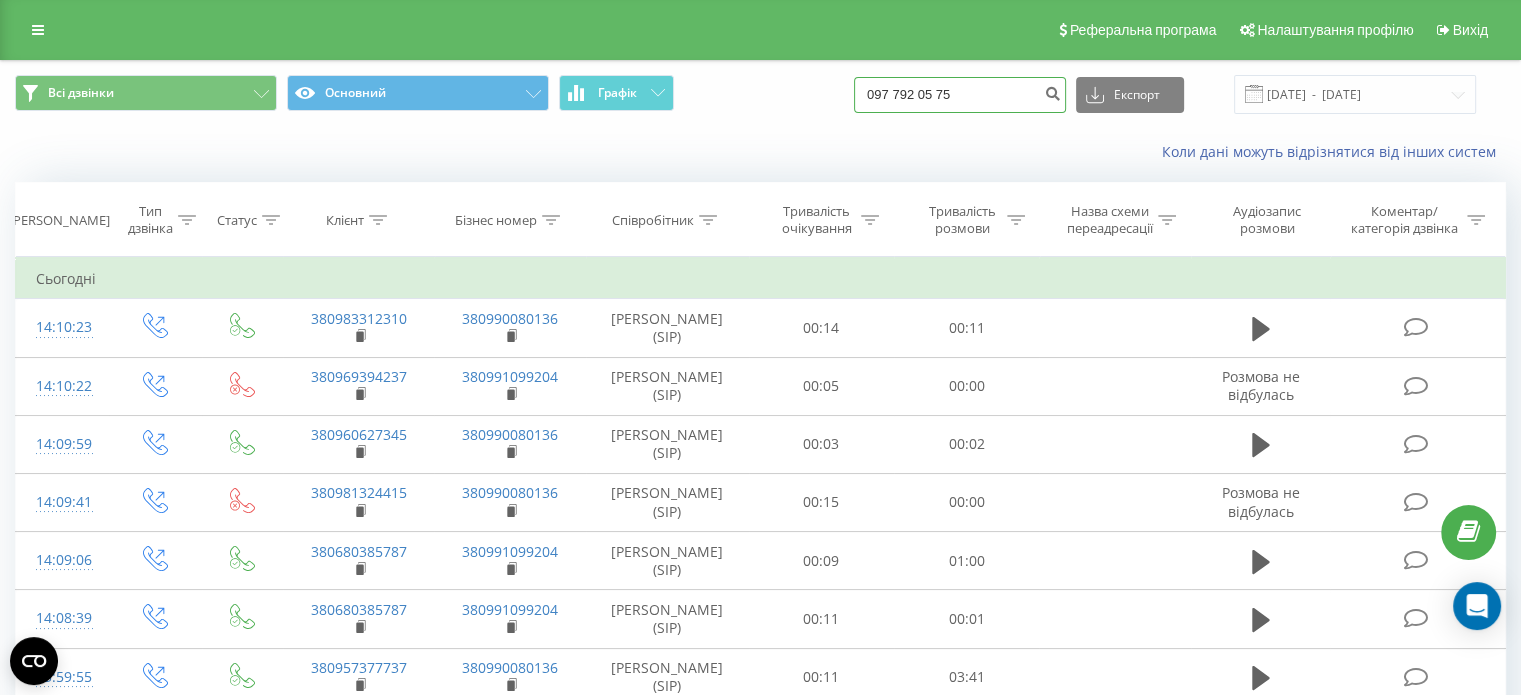 type on "097 792 05 75" 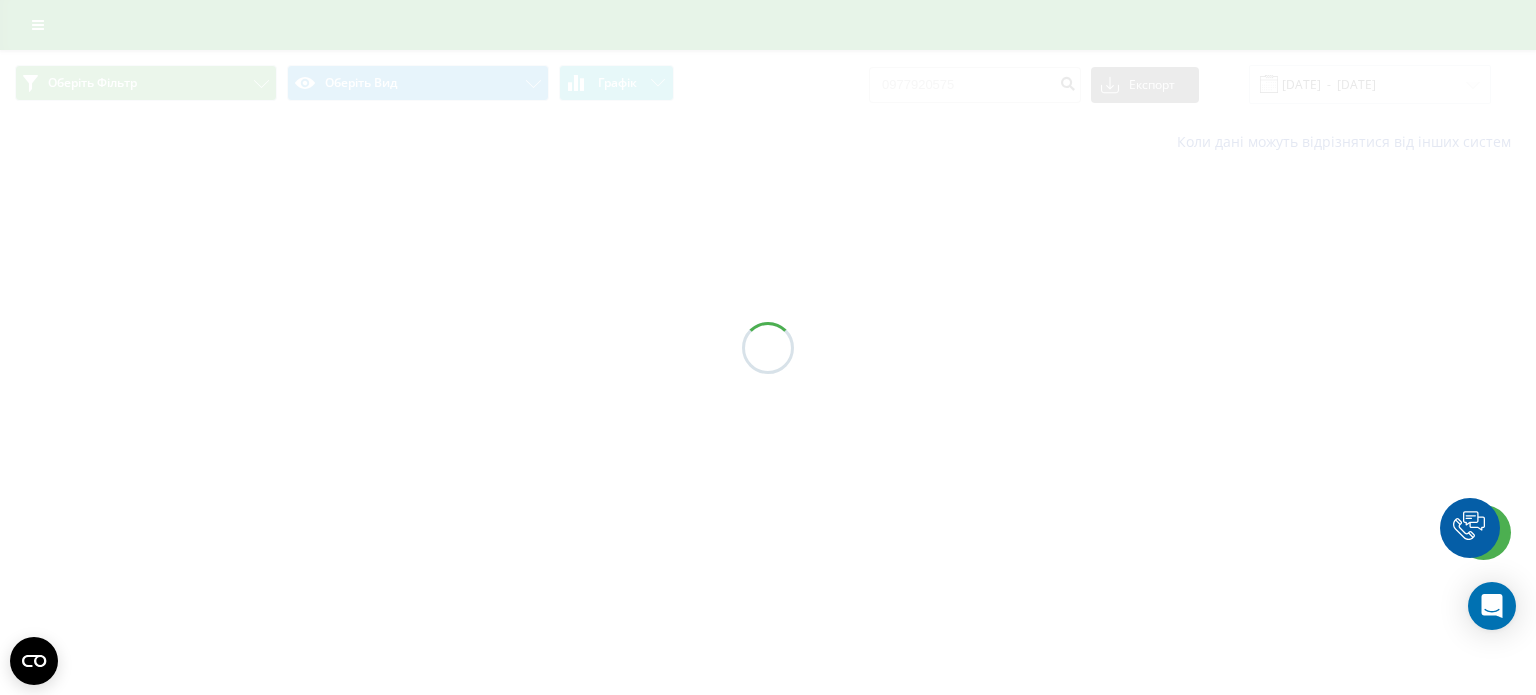 scroll, scrollTop: 0, scrollLeft: 0, axis: both 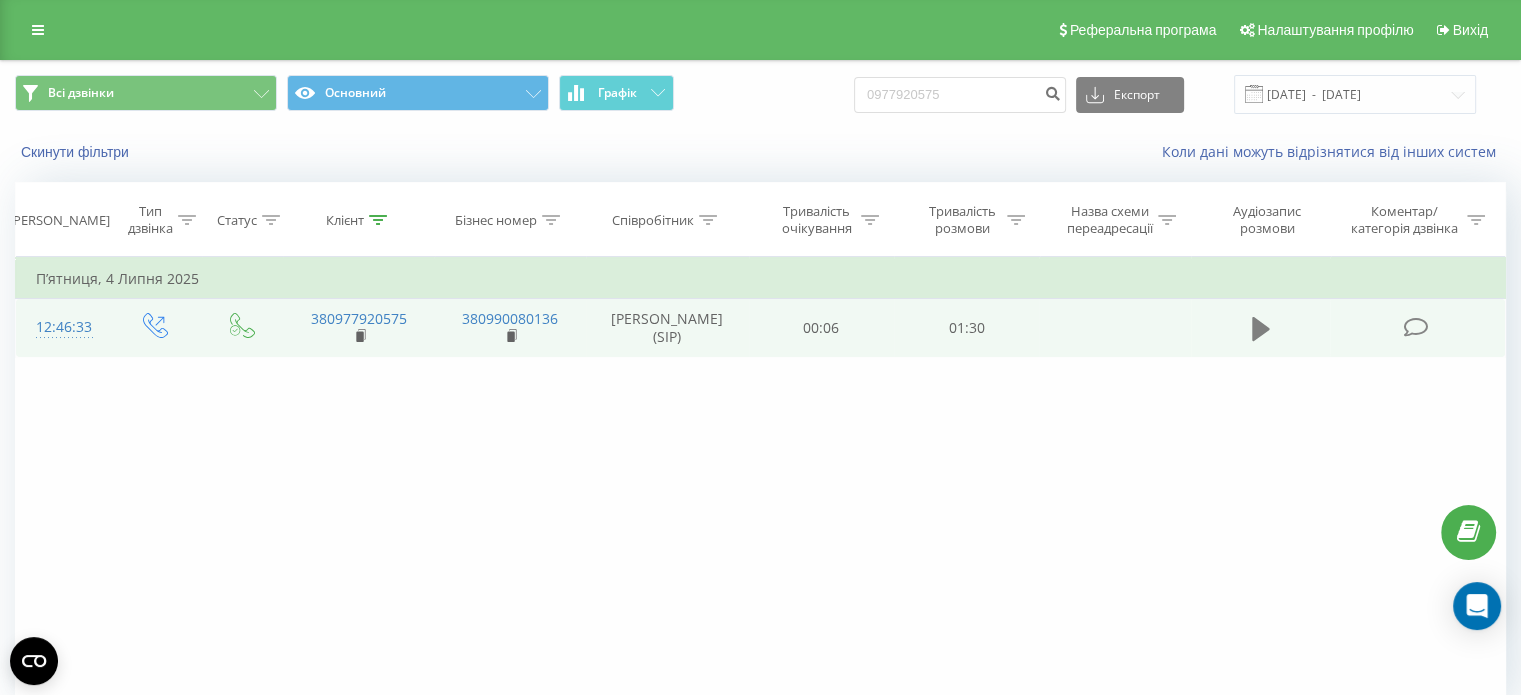 click 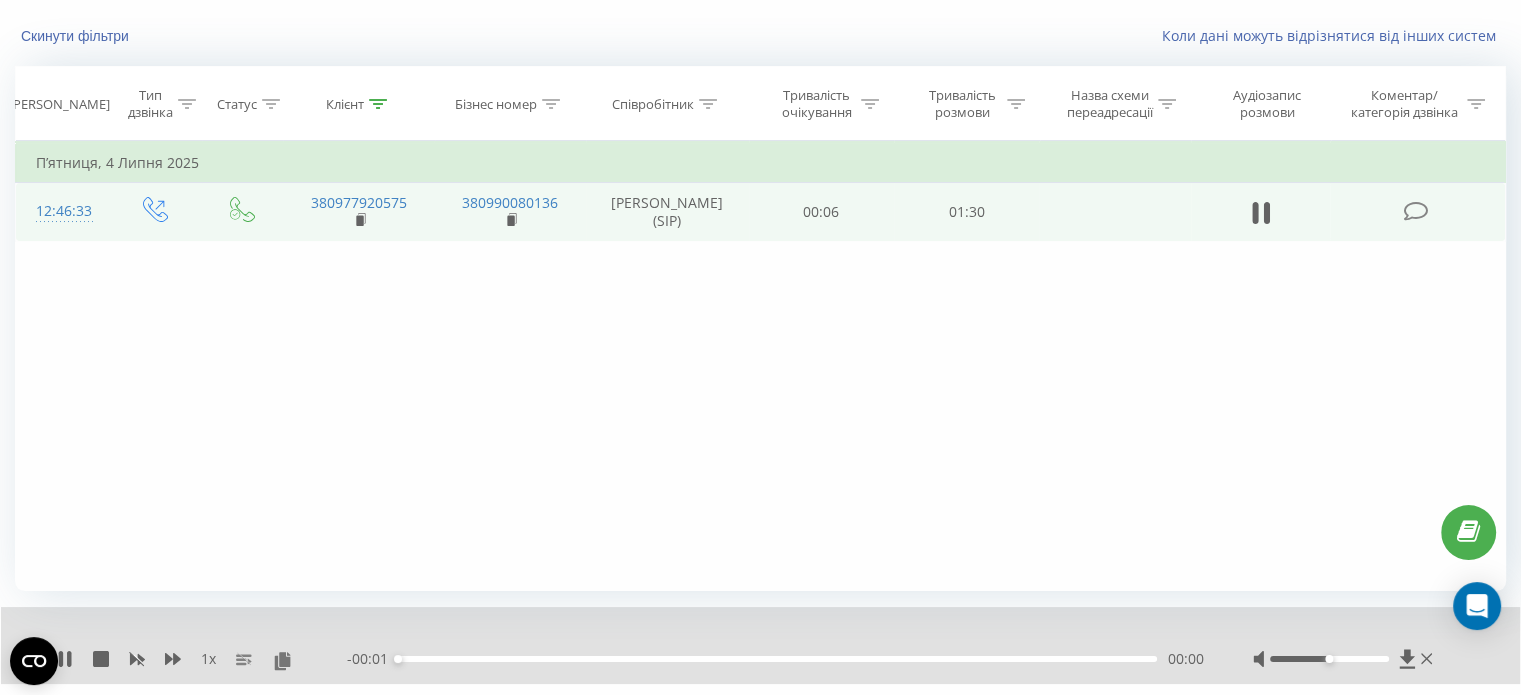 scroll, scrollTop: 163, scrollLeft: 0, axis: vertical 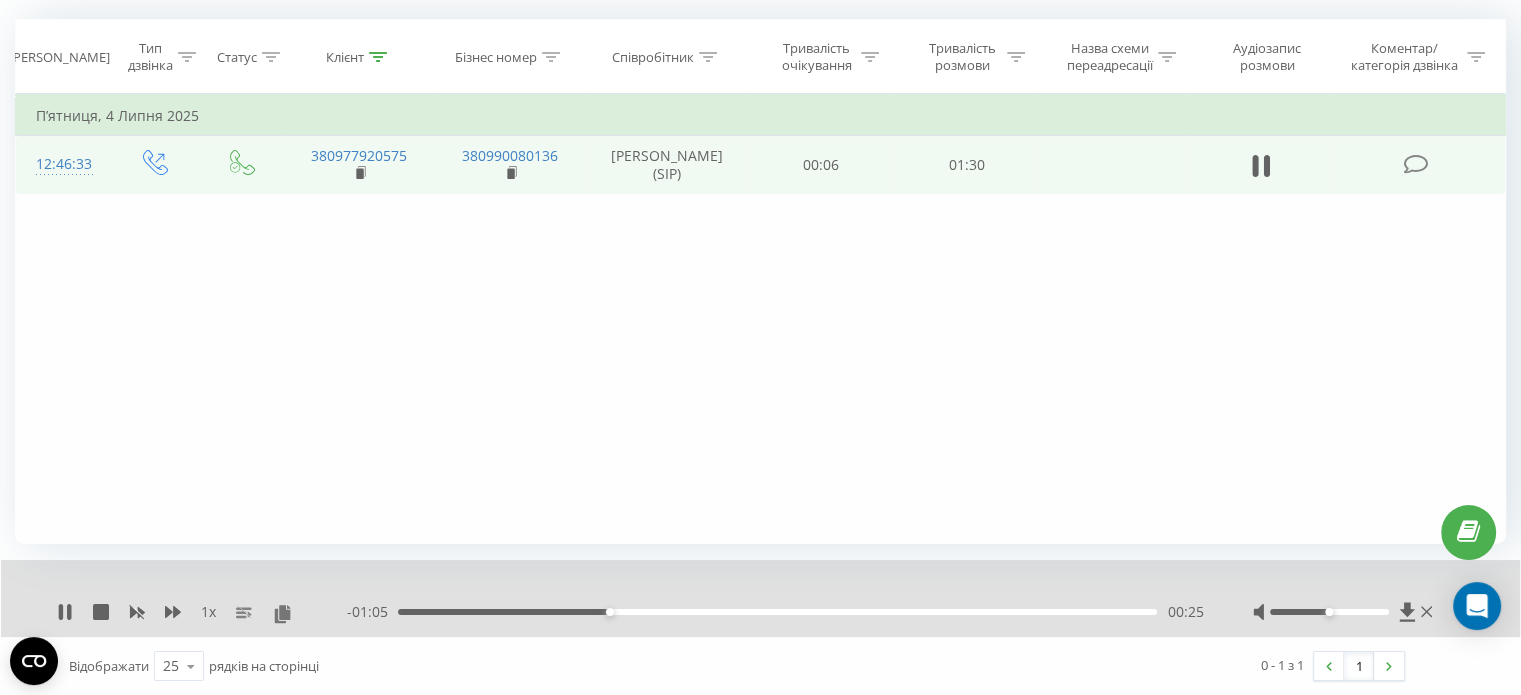 click on "Фільтрувати за умовою Дорівнює Введіть значення Скасувати OK Фільтрувати за умовою Дорівнює Введіть значення Скасувати OK Фільтрувати за умовою Містить Скасувати OK Фільтрувати за умовою Містить Скасувати OK Фільтрувати за умовою Містить Скасувати OK Фільтрувати за умовою Дорівнює Скасувати OK Фільтрувати за умовою Дорівнює Скасувати OK Фільтрувати за умовою Містить Скасувати OK Фільтрувати за умовою Дорівнює Введіть значення Скасувати OK П’ятниця, 4 Липня 2025  12:46:33         380977920575 380990080136 Катерина Орел (SIP) 00:06 01:30" at bounding box center (760, 319) 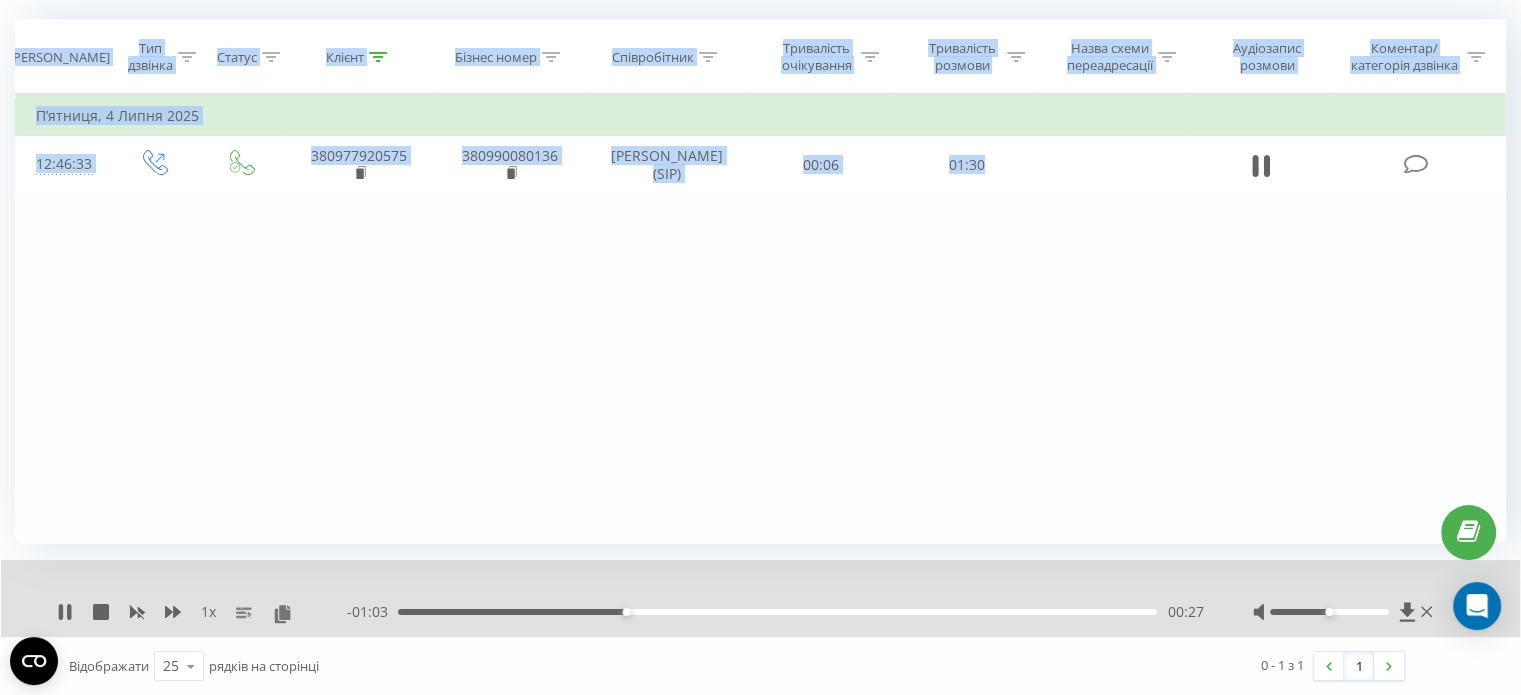 drag, startPoint x: 976, startPoint y: 163, endPoint x: 0, endPoint y: 49, distance: 982.63525 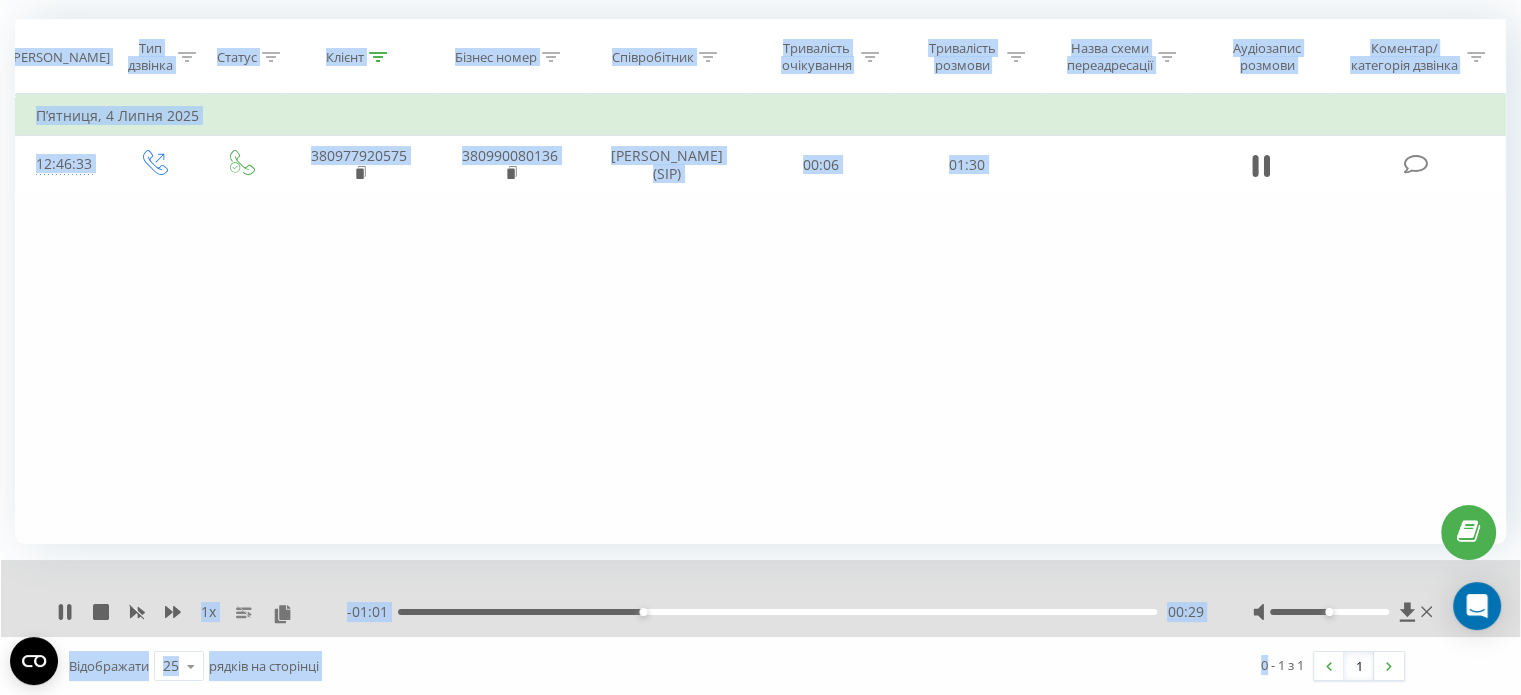 drag, startPoint x: 0, startPoint y: 49, endPoint x: 1233, endPoint y: 657, distance: 1374.7556 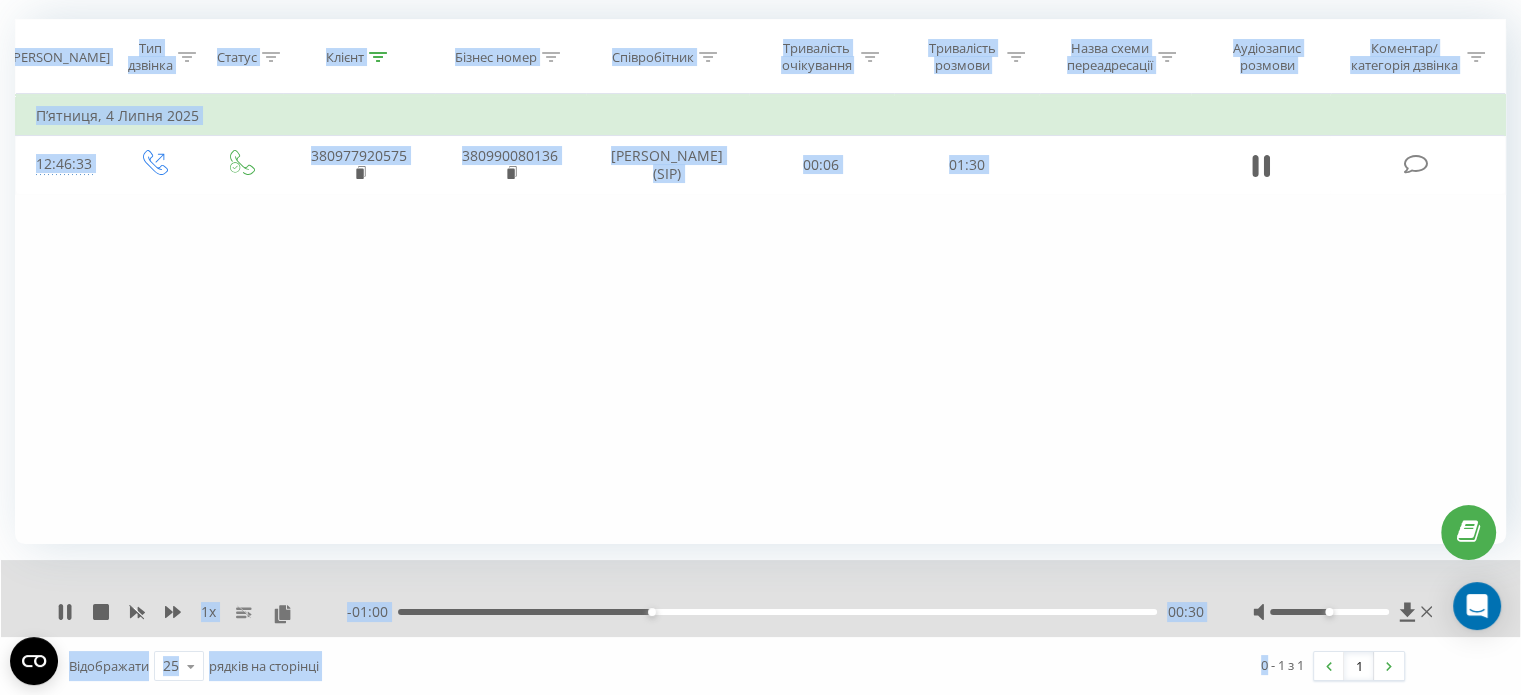 drag, startPoint x: 1142, startPoint y: 658, endPoint x: 0, endPoint y: 40, distance: 1298.4945 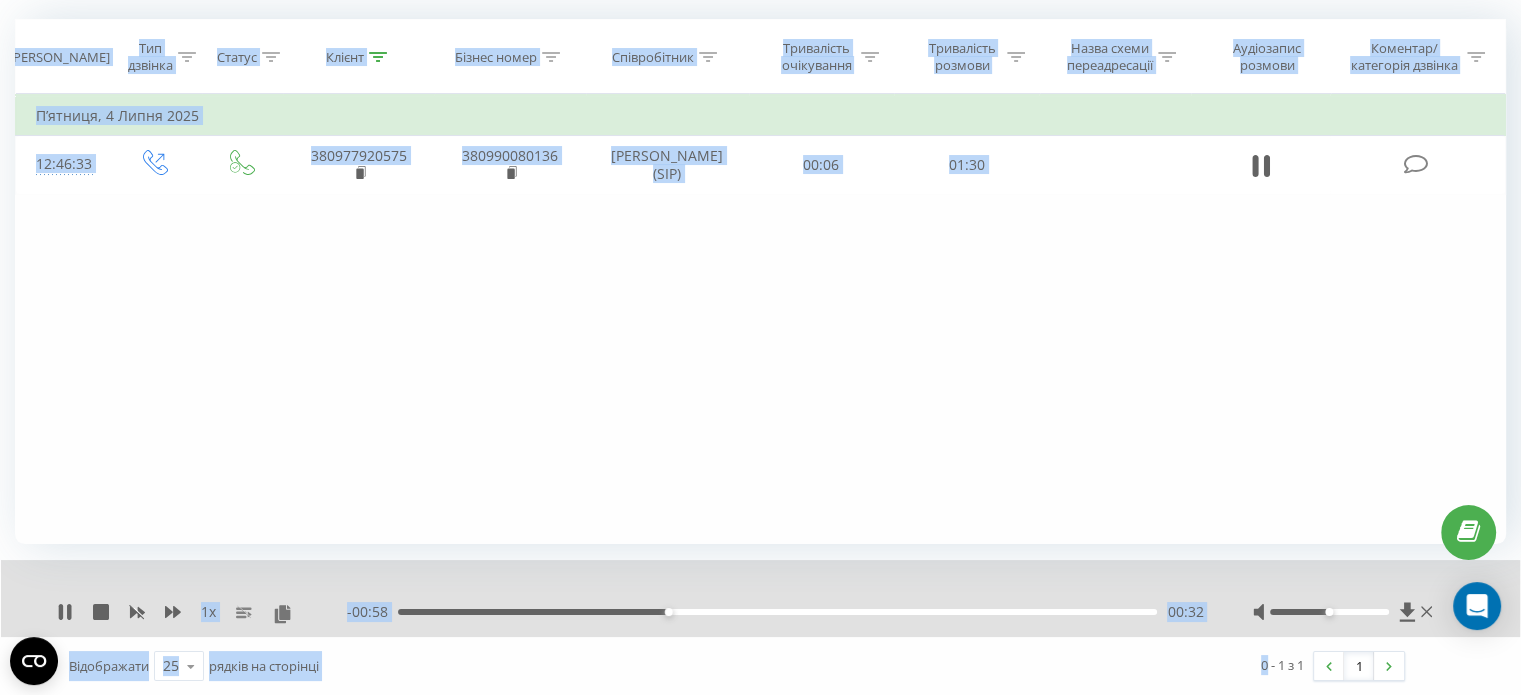 drag, startPoint x: 0, startPoint y: 39, endPoint x: 992, endPoint y: 662, distance: 1171.4064 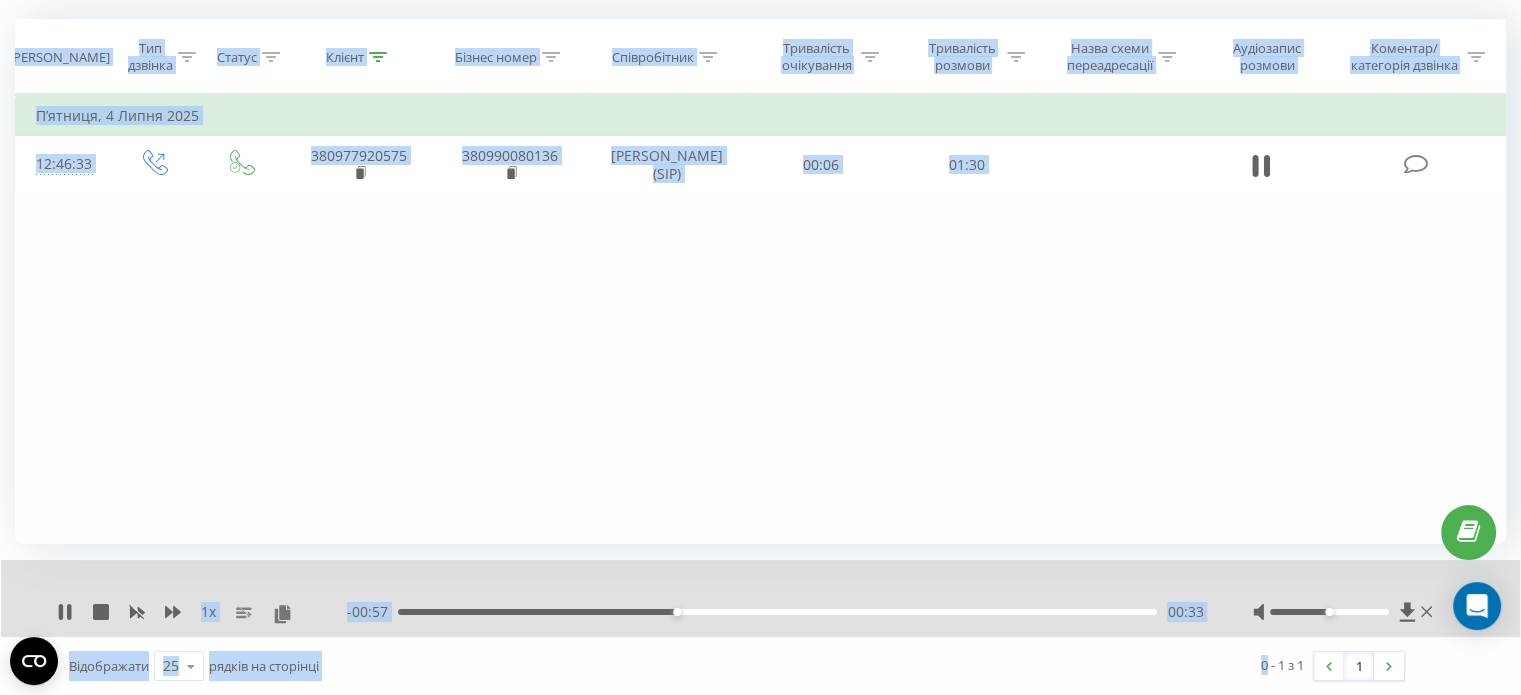 drag, startPoint x: 997, startPoint y: 658, endPoint x: 0, endPoint y: 23, distance: 1182.0465 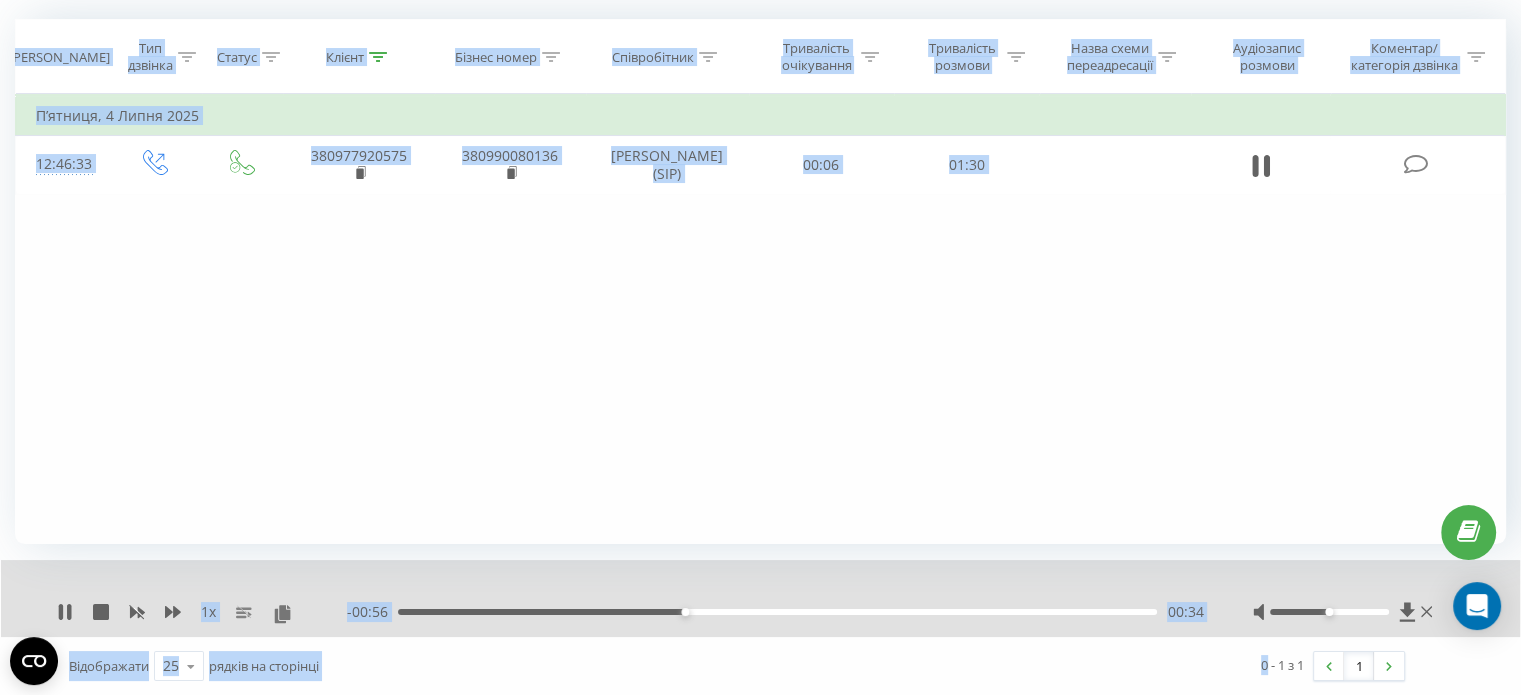 click on "Всі дзвінки Основний Графік 0977920575 Експорт .csv .xls .xlsx 14.04.2025  -  14.07.2025 Скинути фільтри Коли дані можуть відрізнятися вiд інших систем Дата дзвінка Тип дзвінка Статус Клієнт Бізнес номер Співробітник Тривалість очікування Тривалість розмови Назва схеми переадресації Аудіозапис розмови Коментар/категорія дзвінка Фільтрувати за умовою Дорівнює Введіть значення Скасувати OK Фільтрувати за умовою Дорівнює Введіть значення Скасувати OK Фільтрувати за умовою Містить Скасувати OK Фільтрувати за умовою Містить Скасувати OK Фільтрувати за умовою Містить OK OK OK OK OK" at bounding box center (760, 296) 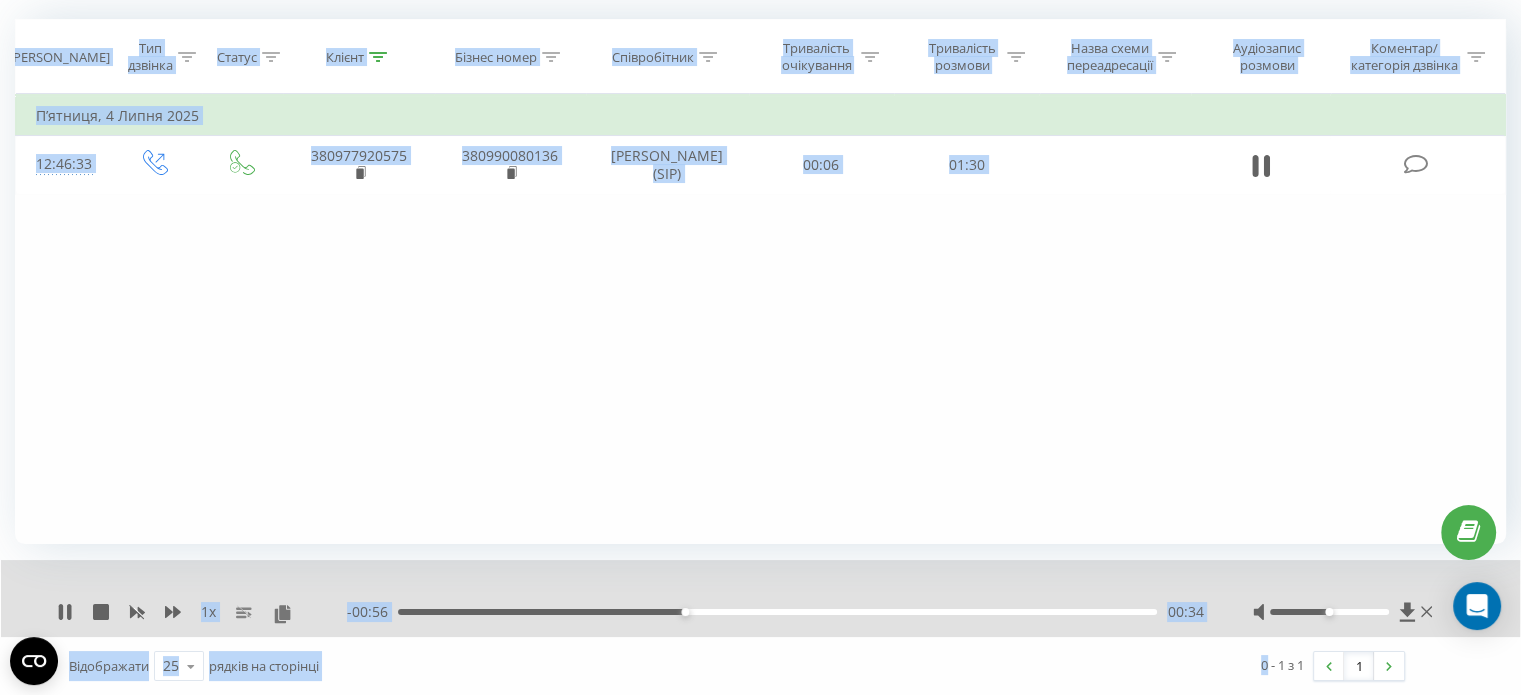 drag, startPoint x: 0, startPoint y: 23, endPoint x: 1007, endPoint y: 663, distance: 1193.1676 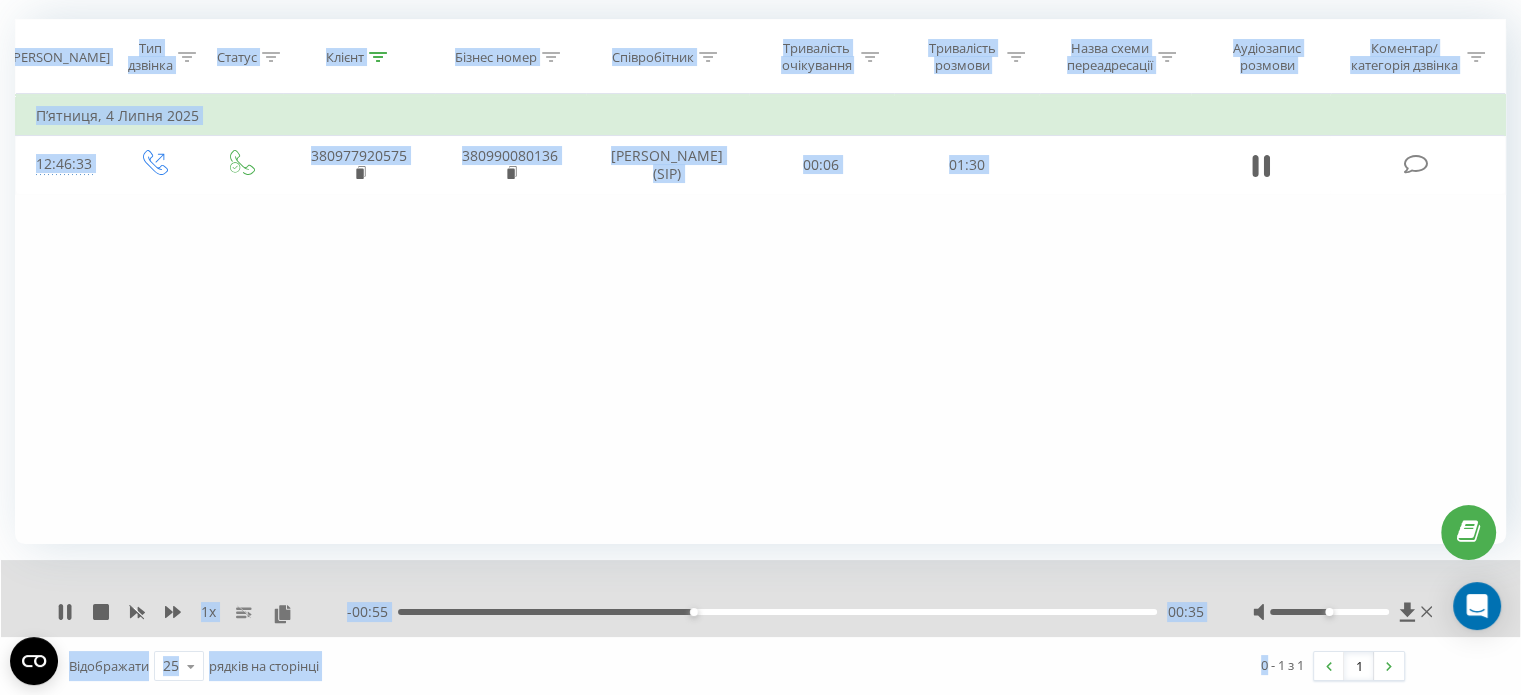 click on "0 - 1 з 1 1" at bounding box center [1078, 666] 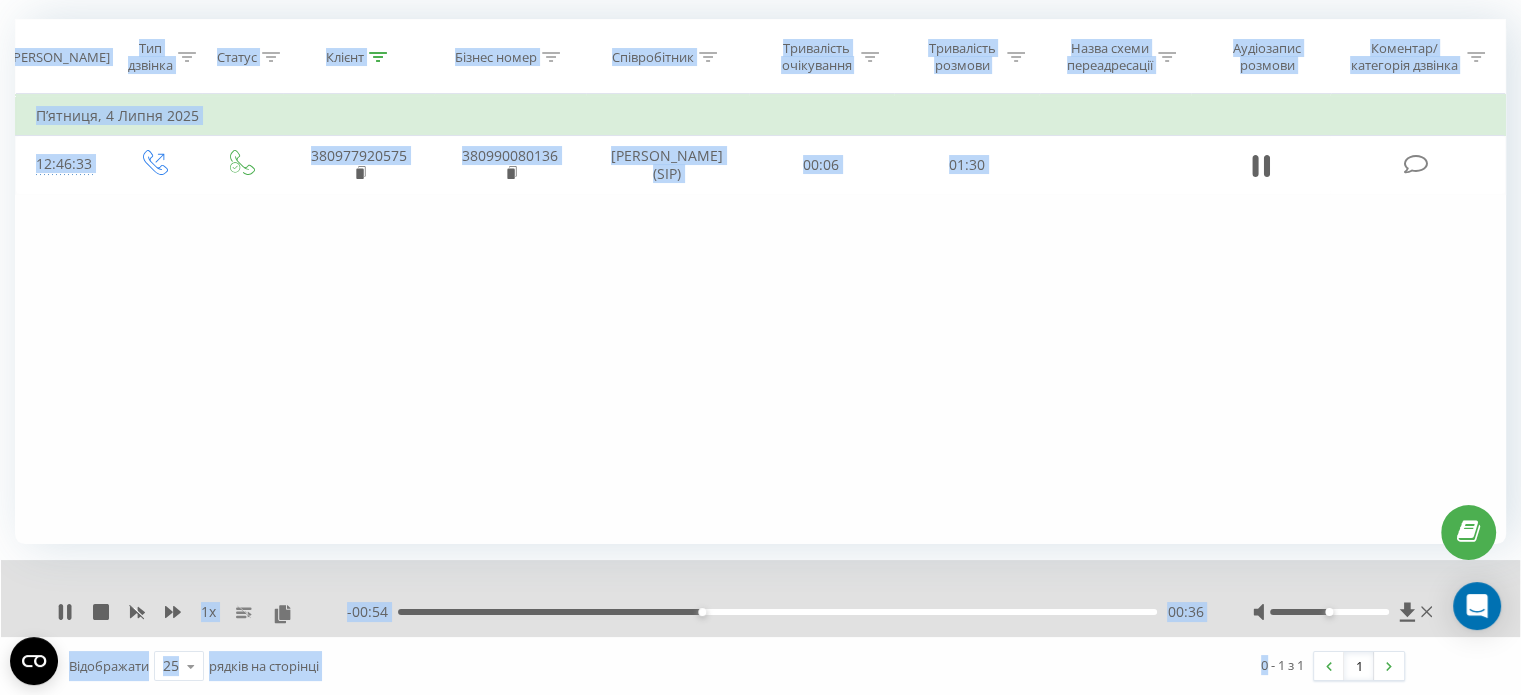 drag, startPoint x: 1006, startPoint y: 663, endPoint x: 0, endPoint y: 24, distance: 1191.7874 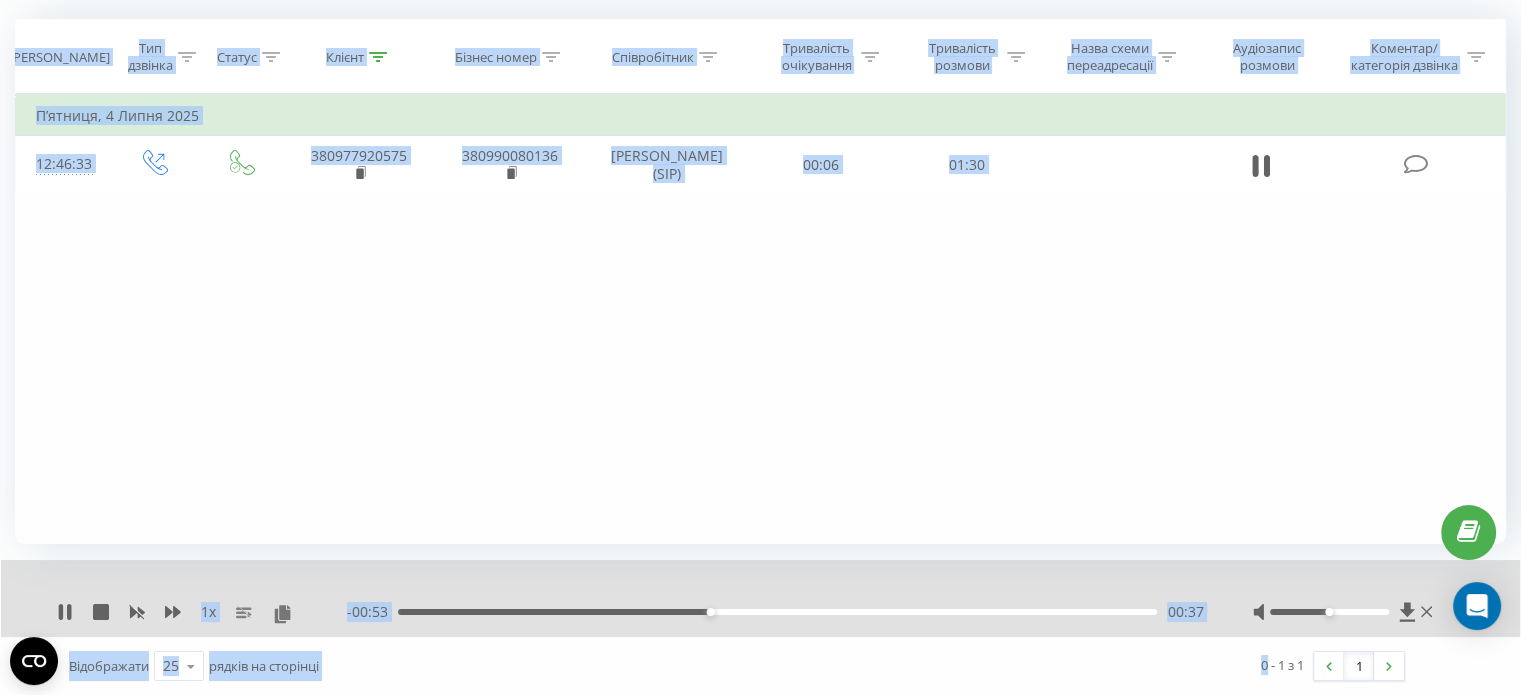 drag, startPoint x: 0, startPoint y: 24, endPoint x: 1130, endPoint y: 665, distance: 1299.1462 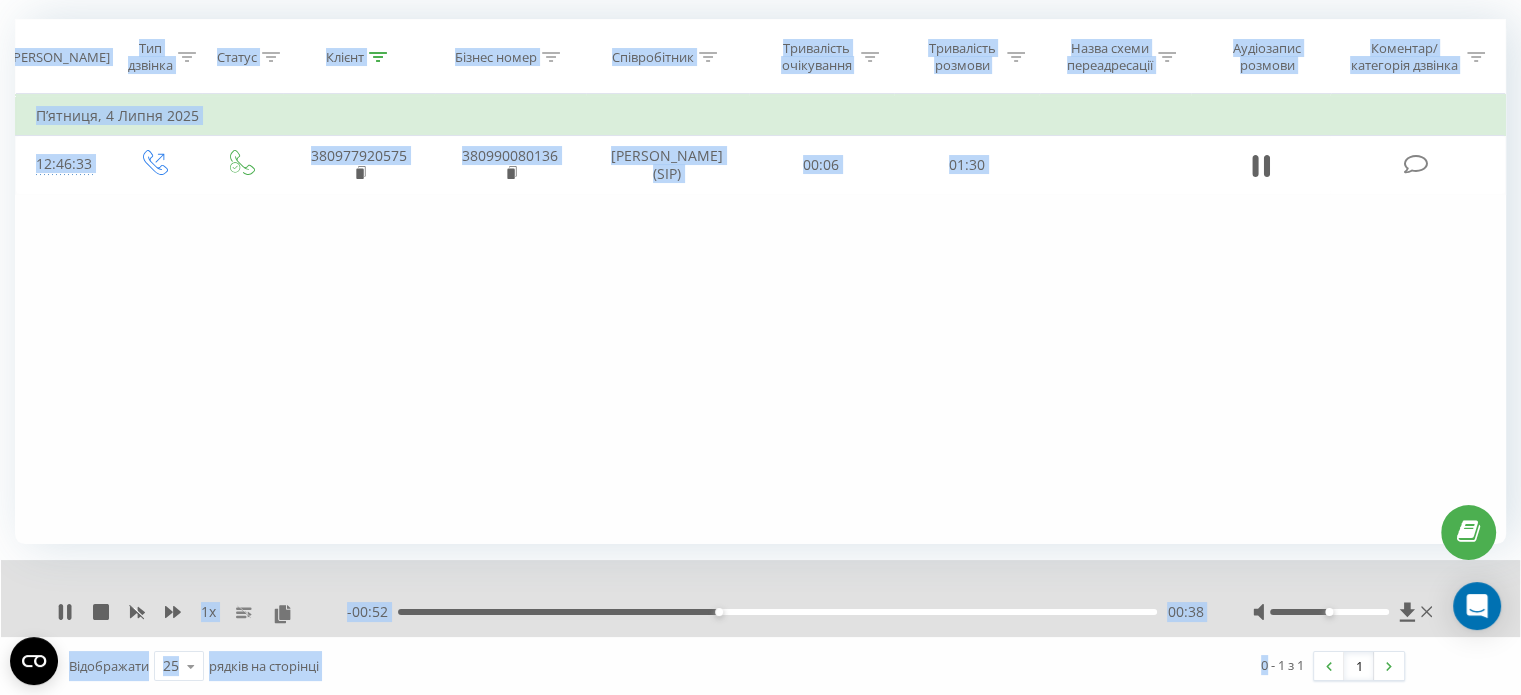 drag, startPoint x: 1130, startPoint y: 664, endPoint x: 0, endPoint y: 29, distance: 1296.1964 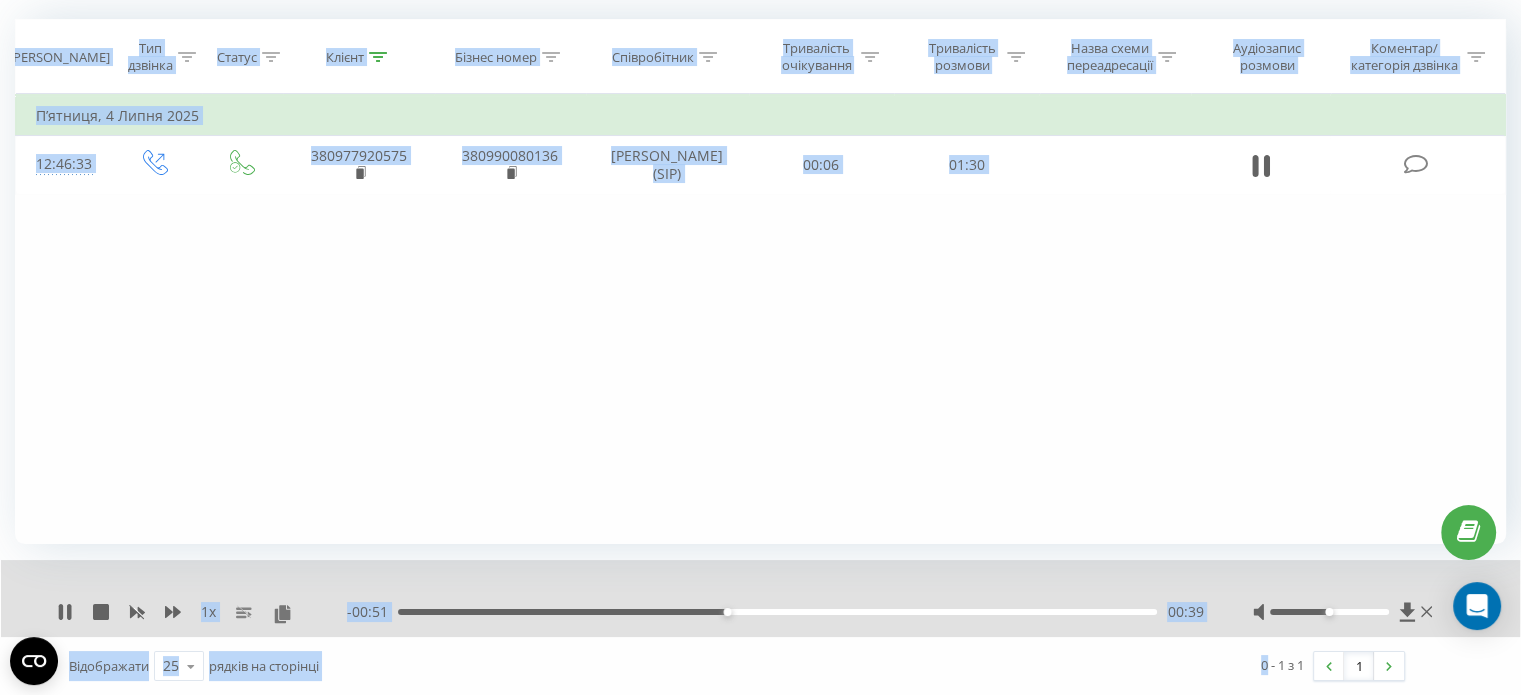drag, startPoint x: 0, startPoint y: 29, endPoint x: 1068, endPoint y: 643, distance: 1231.9172 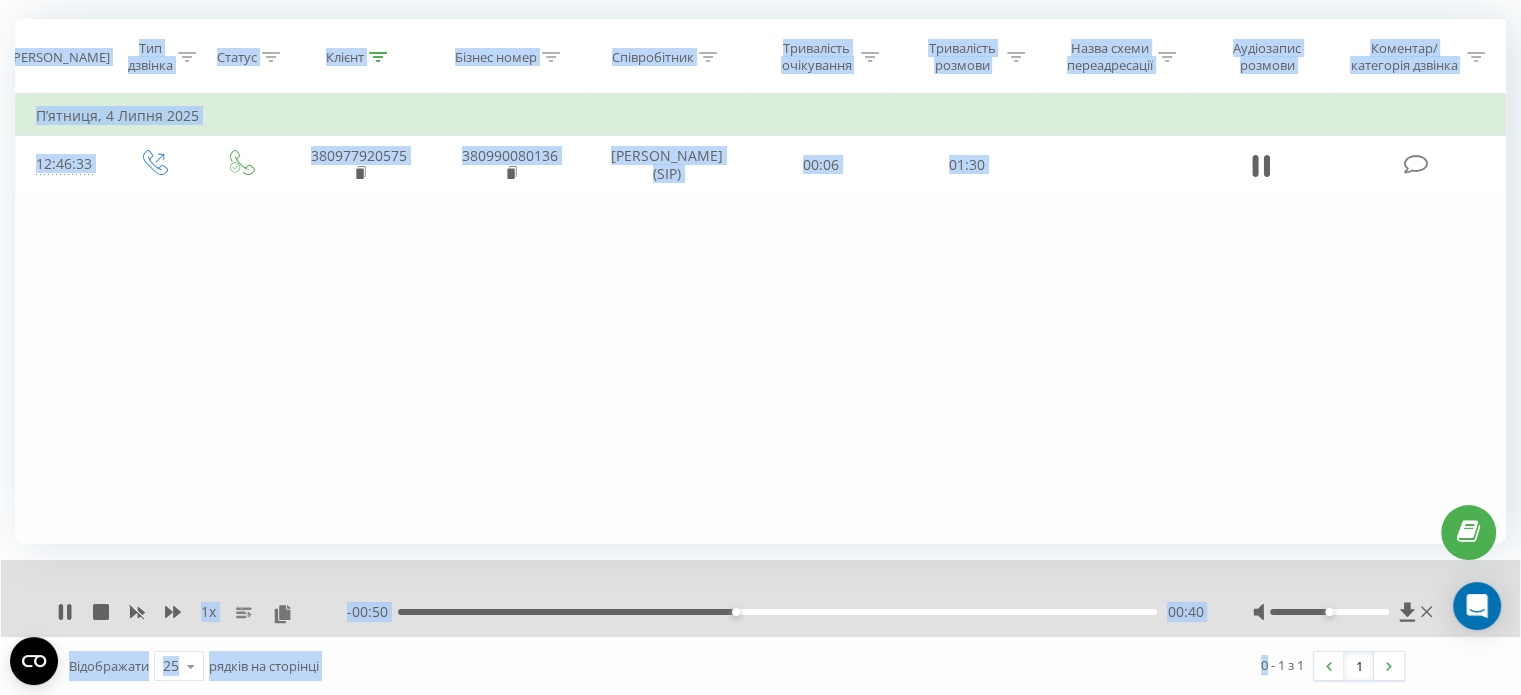 drag, startPoint x: 1068, startPoint y: 643, endPoint x: 0, endPoint y: 90, distance: 1202.6775 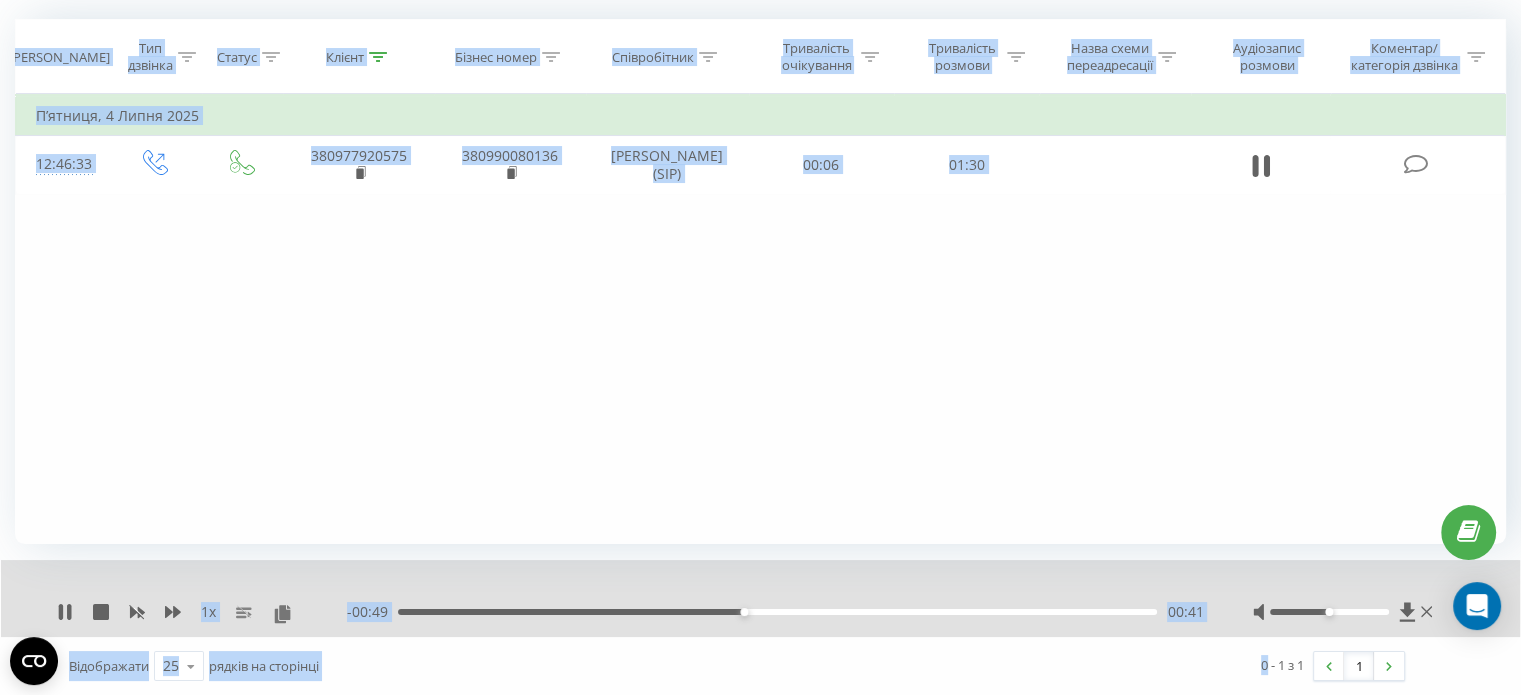 drag, startPoint x: 0, startPoint y: 89, endPoint x: 1124, endPoint y: 651, distance: 1256.6702 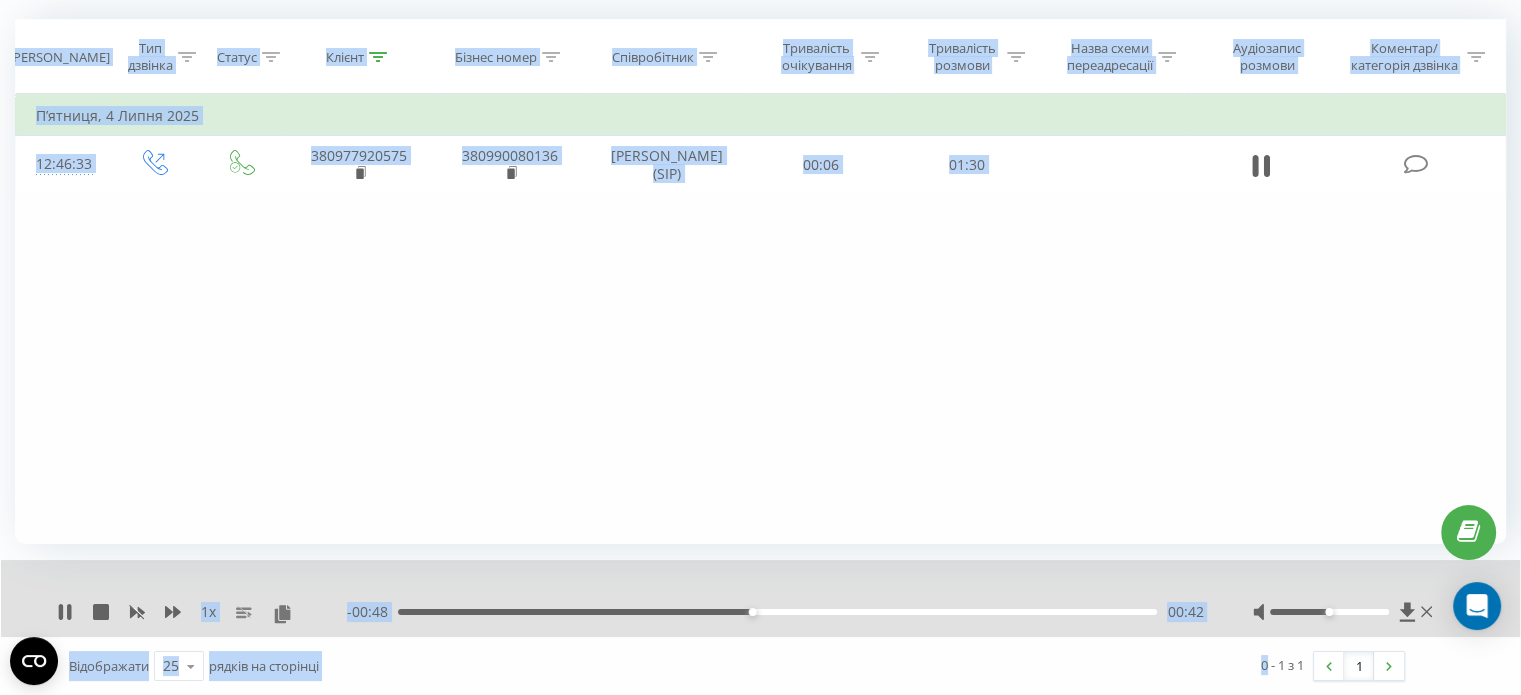 click on "0 - 1 з 1 1" at bounding box center [1078, 666] 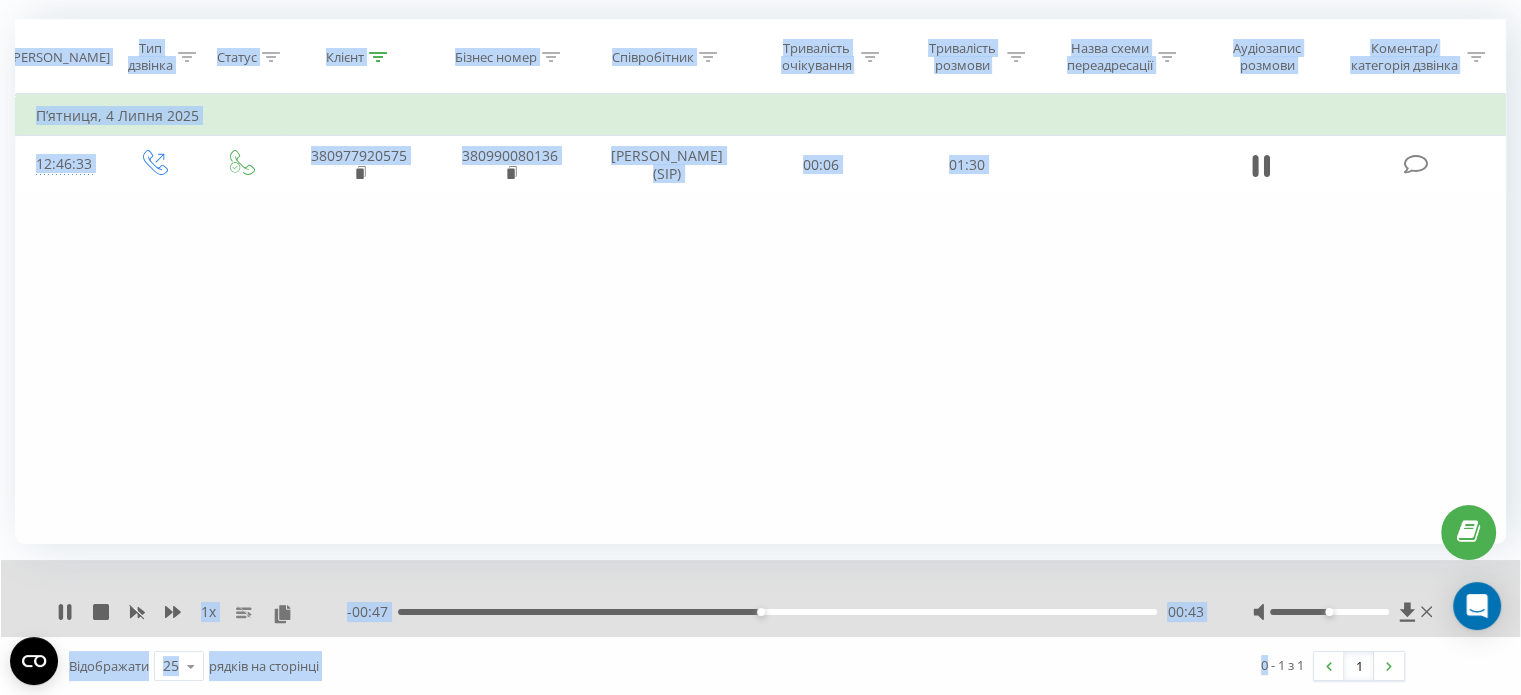 click on "Всі дзвінки Основний Графік 0977920575 Експорт .csv .xls .xlsx 14.04.2025  -  14.07.2025 Скинути фільтри Коли дані можуть відрізнятися вiд інших систем Дата дзвінка Тип дзвінка Статус Клієнт Бізнес номер Співробітник Тривалість очікування Тривалість розмови Назва схеми переадресації Аудіозапис розмови Коментар/категорія дзвінка Фільтрувати за умовою Дорівнює Введіть значення Скасувати OK Фільтрувати за умовою Дорівнює Введіть значення Скасувати OK Фільтрувати за умовою Містить Скасувати OK Фільтрувати за умовою Містить Скасувати OK Фільтрувати за умовою Містить OK OK OK OK OK" at bounding box center (760, 296) 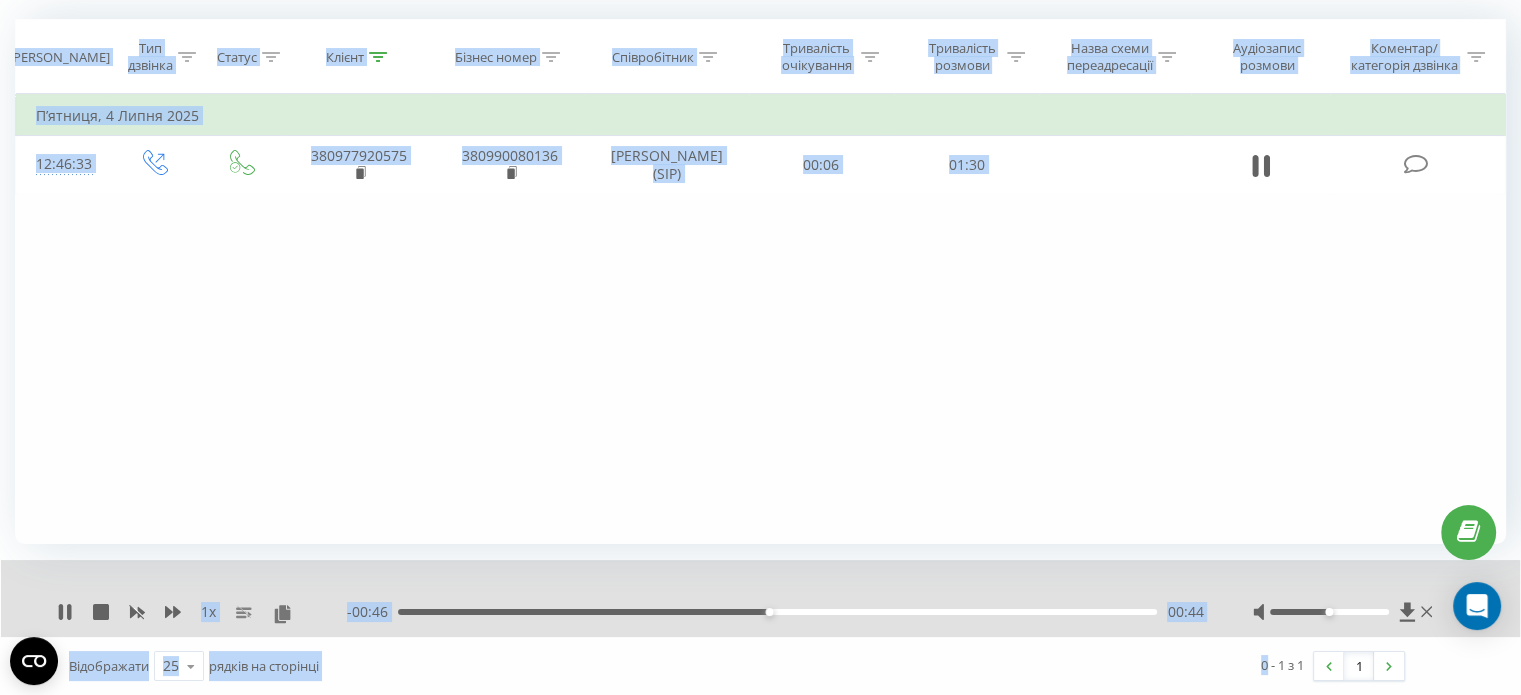 click on "0 - 1 з 1 1" at bounding box center (1078, 666) 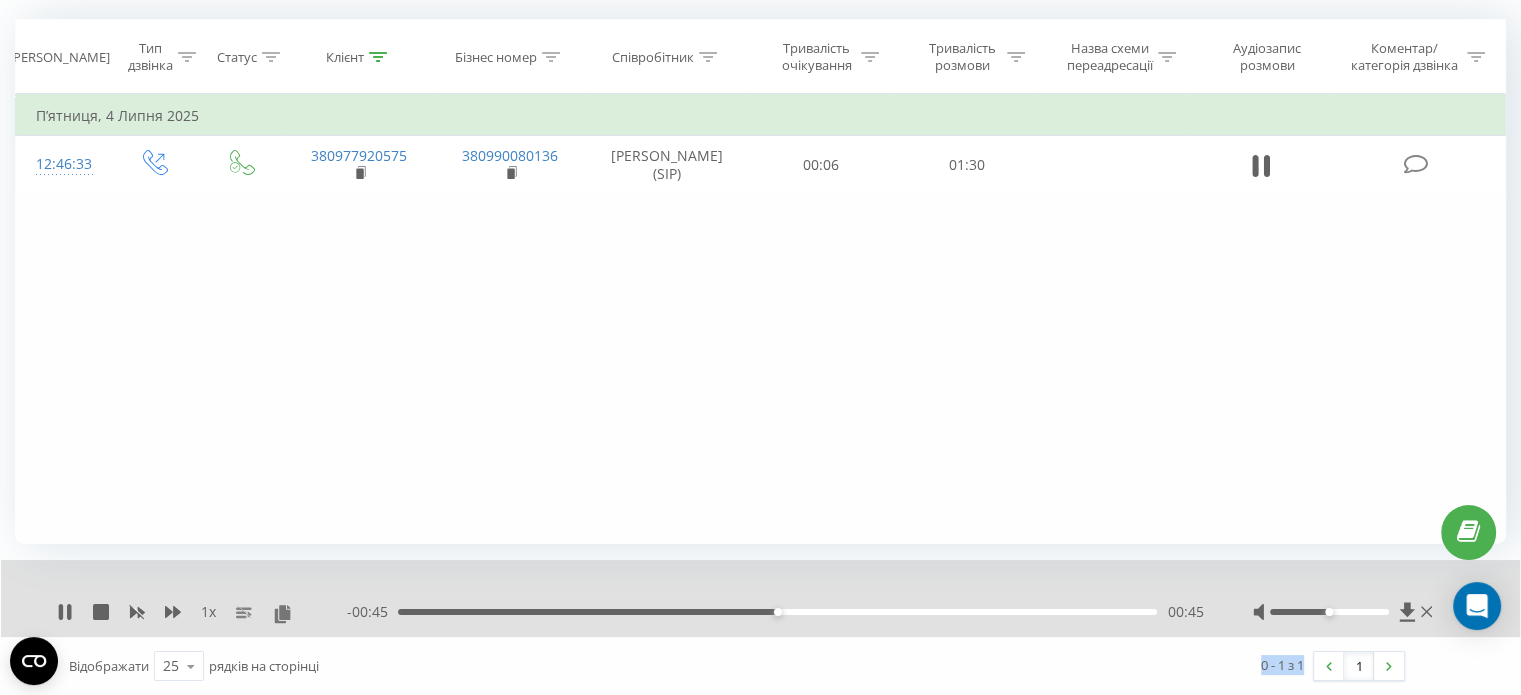 drag, startPoint x: 1033, startPoint y: 676, endPoint x: 1432, endPoint y: 678, distance: 399.005 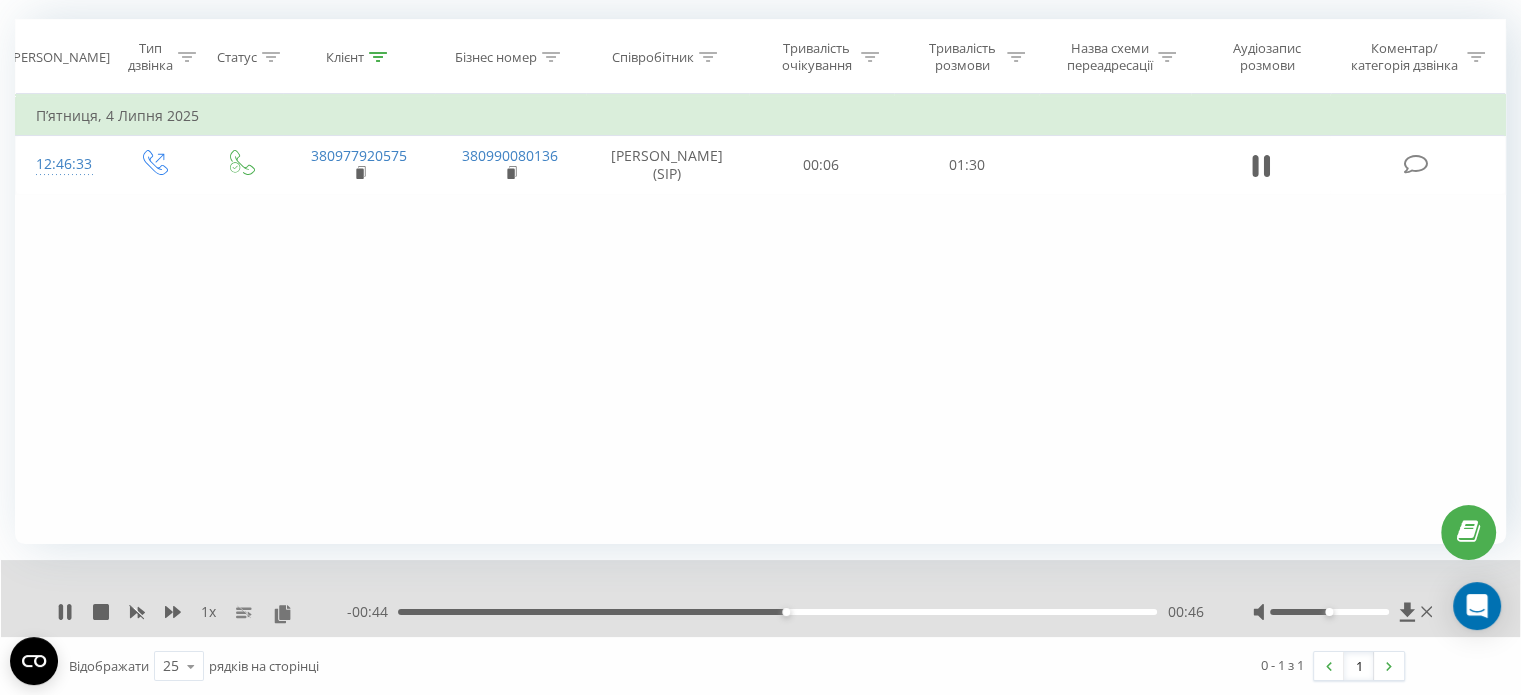 click on "0 - 1 з 1 1" at bounding box center [1078, 666] 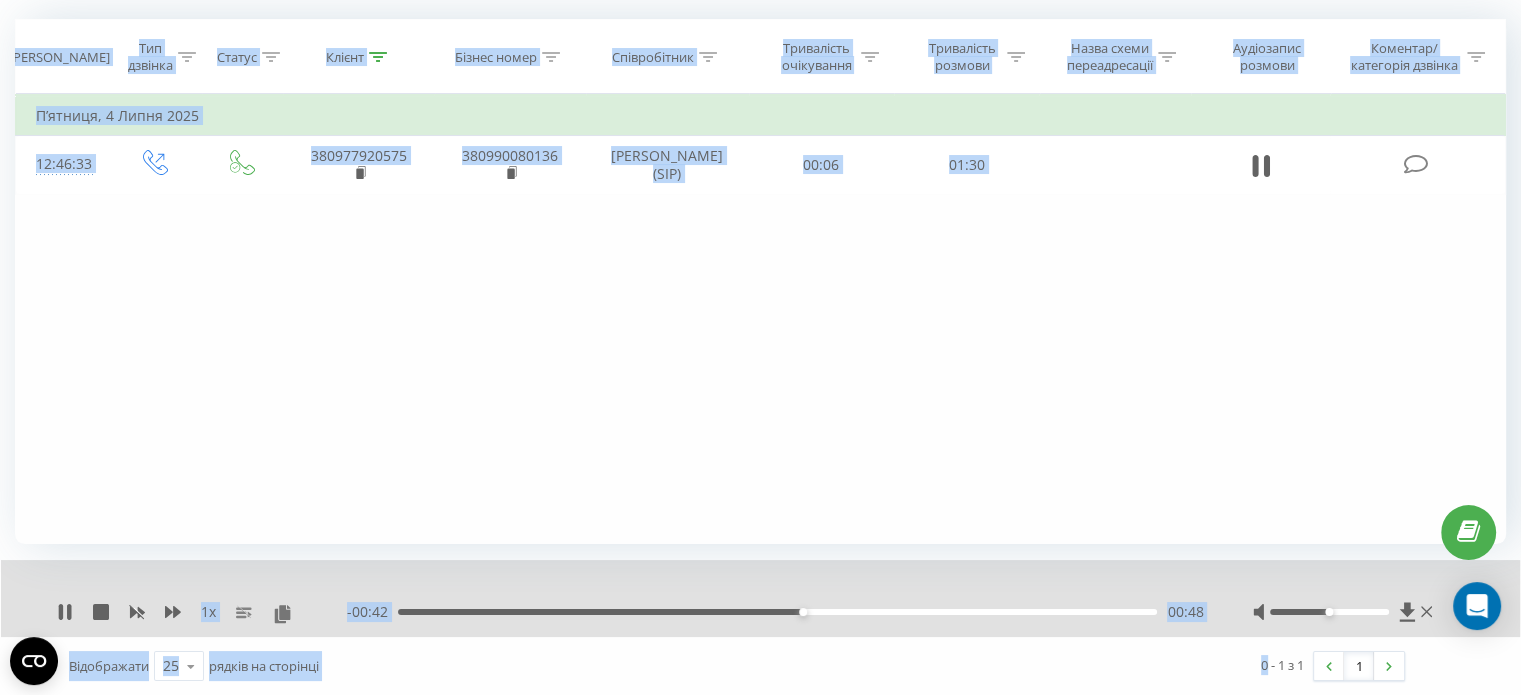 drag, startPoint x: 1237, startPoint y: 658, endPoint x: 0, endPoint y: 34, distance: 1385.4764 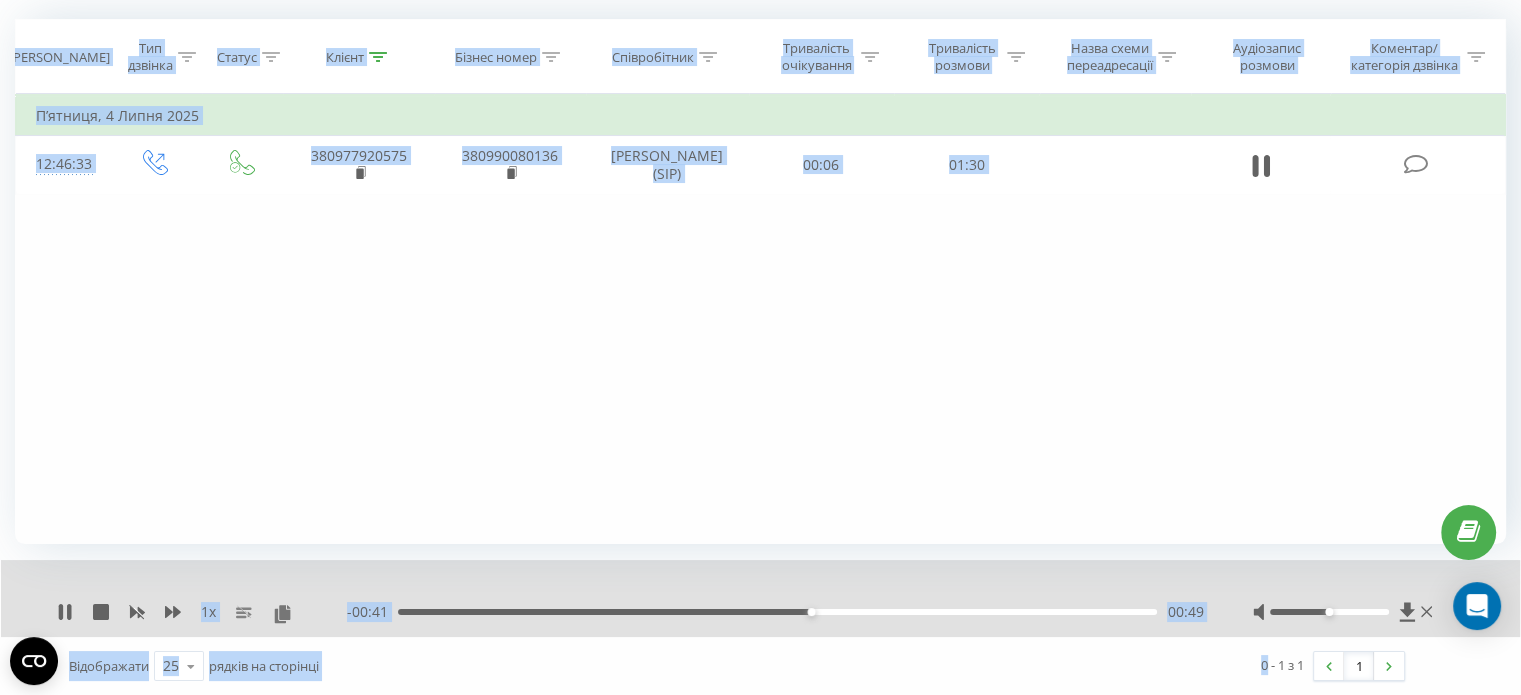 drag, startPoint x: 0, startPoint y: 34, endPoint x: 925, endPoint y: 668, distance: 1121.4192 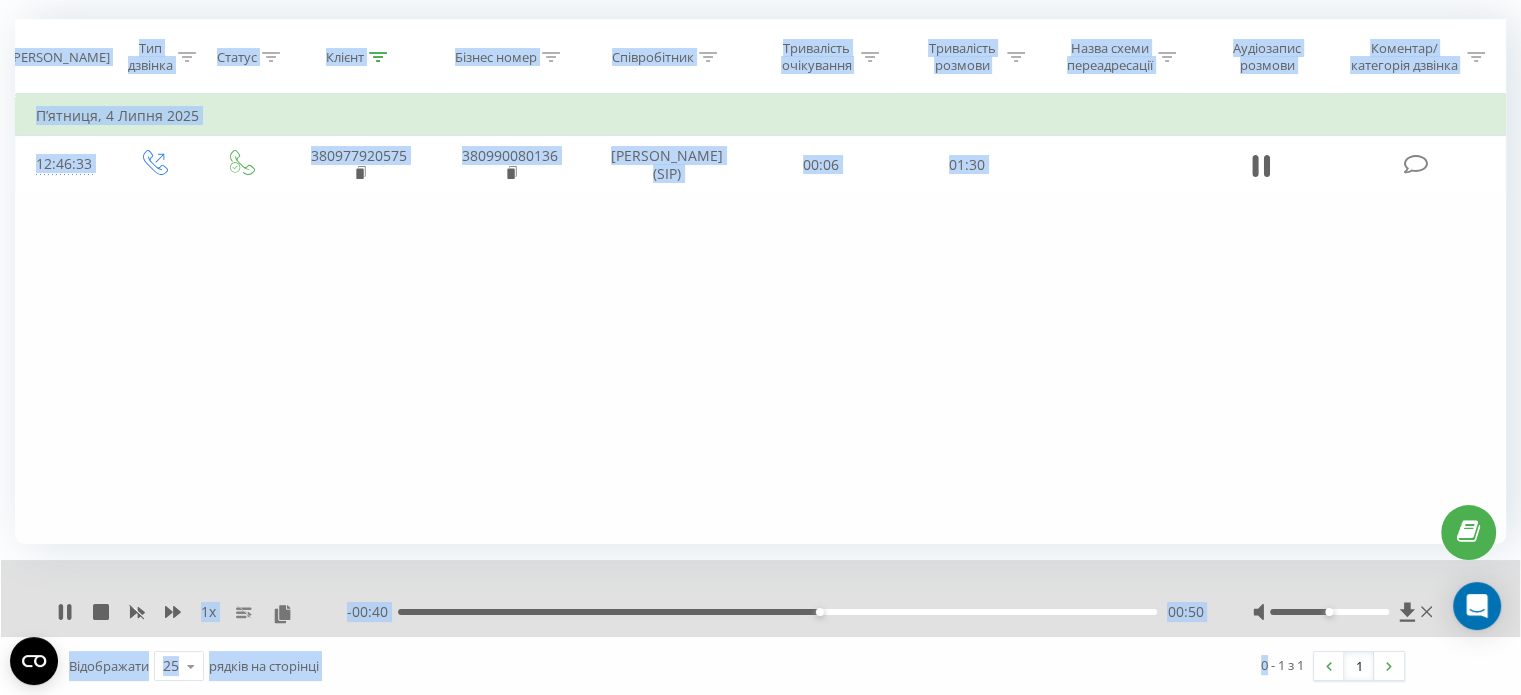 drag, startPoint x: 927, startPoint y: 662, endPoint x: 908, endPoint y: 654, distance: 20.615528 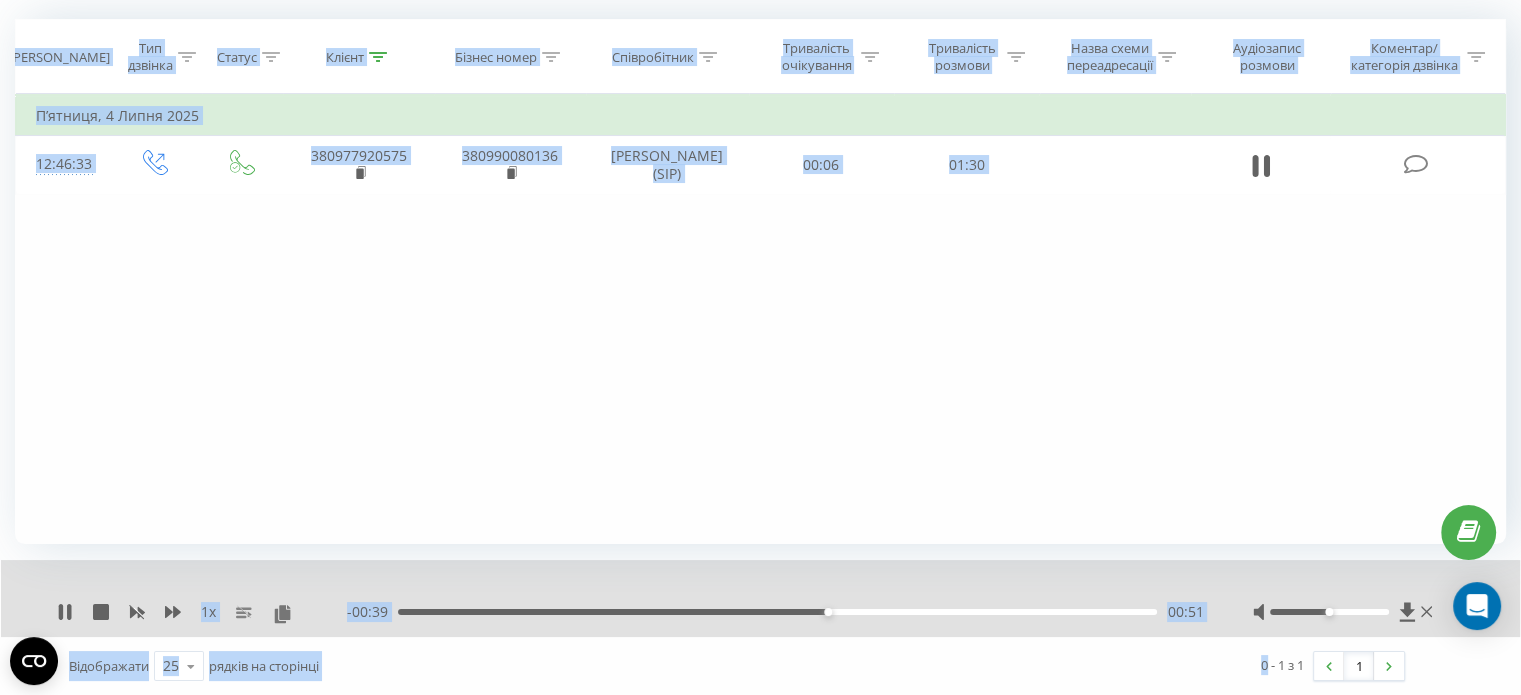 drag, startPoint x: 908, startPoint y: 654, endPoint x: 884, endPoint y: 675, distance: 31.890438 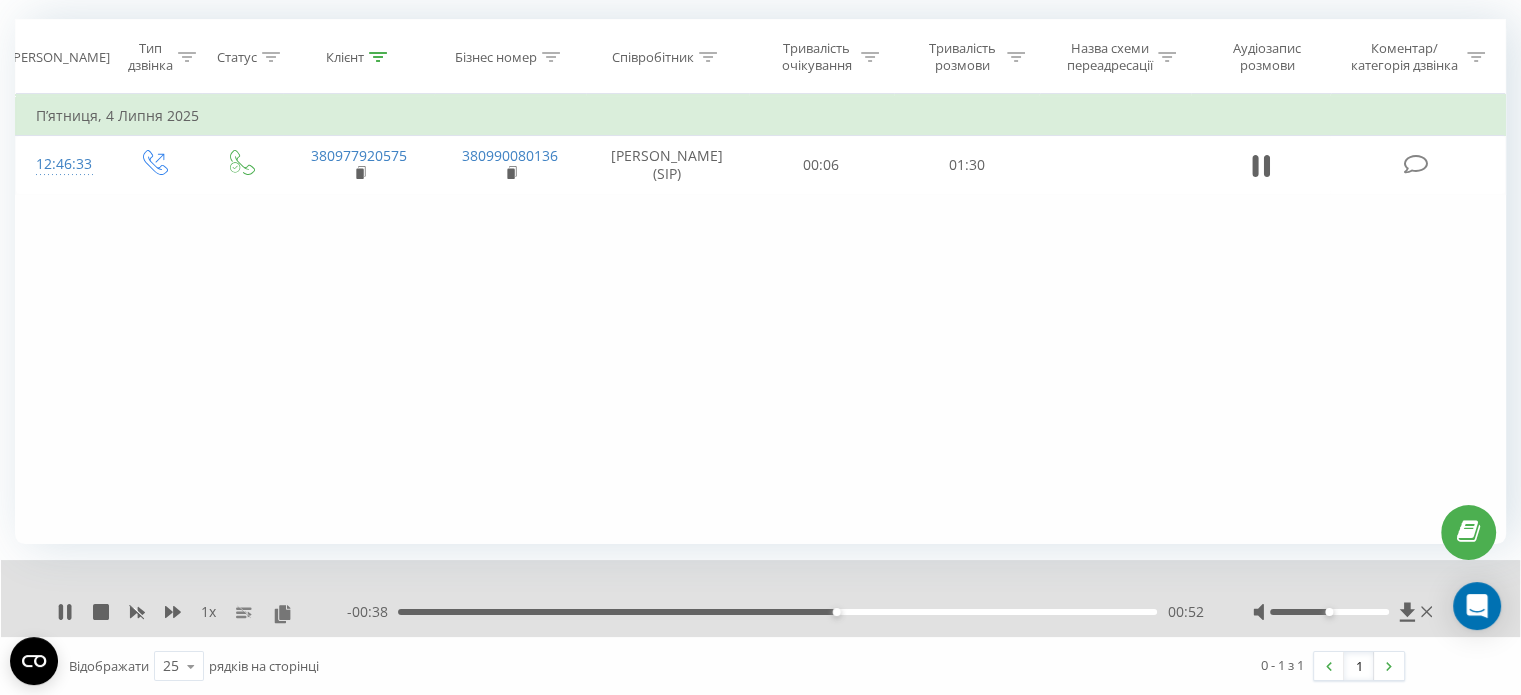 drag, startPoint x: 900, startPoint y: 668, endPoint x: 846, endPoint y: 670, distance: 54.037025 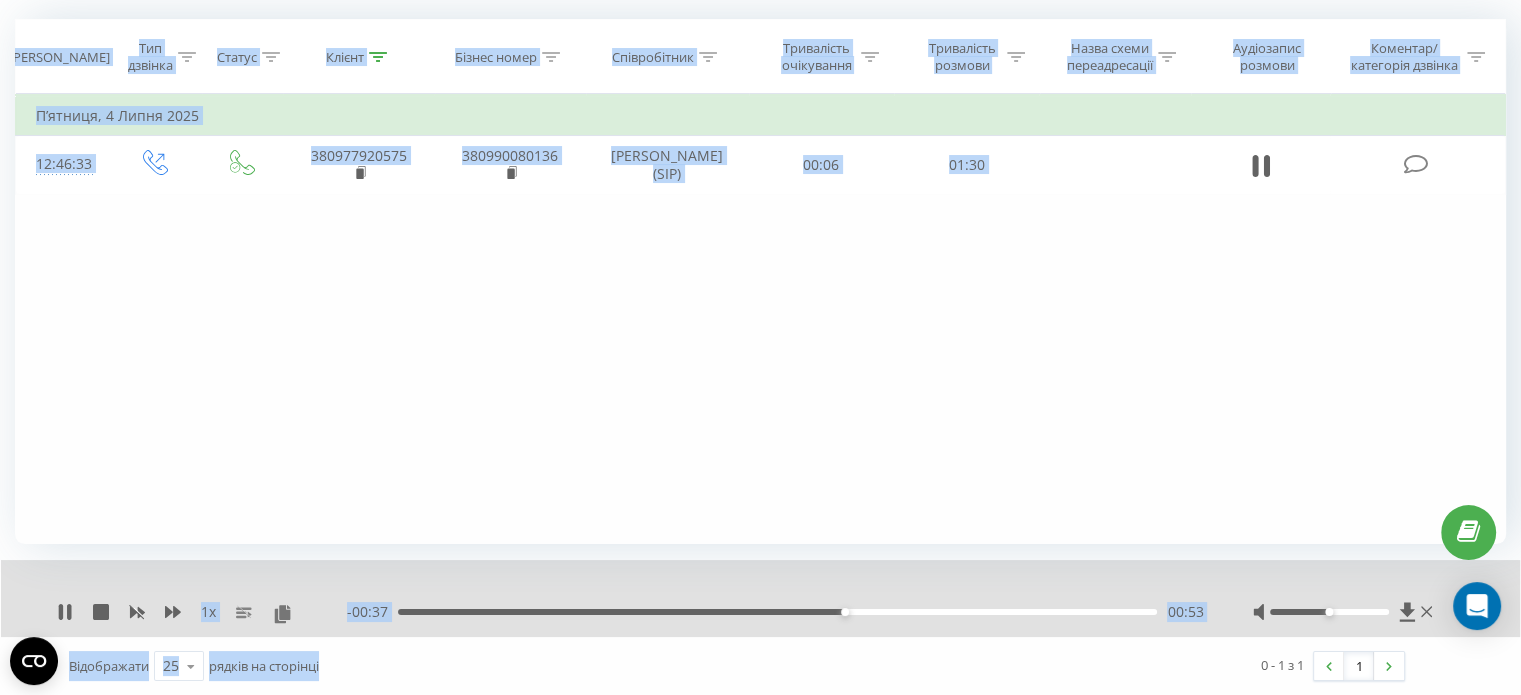 drag, startPoint x: 912, startPoint y: 673, endPoint x: 0, endPoint y: 32, distance: 1114.731 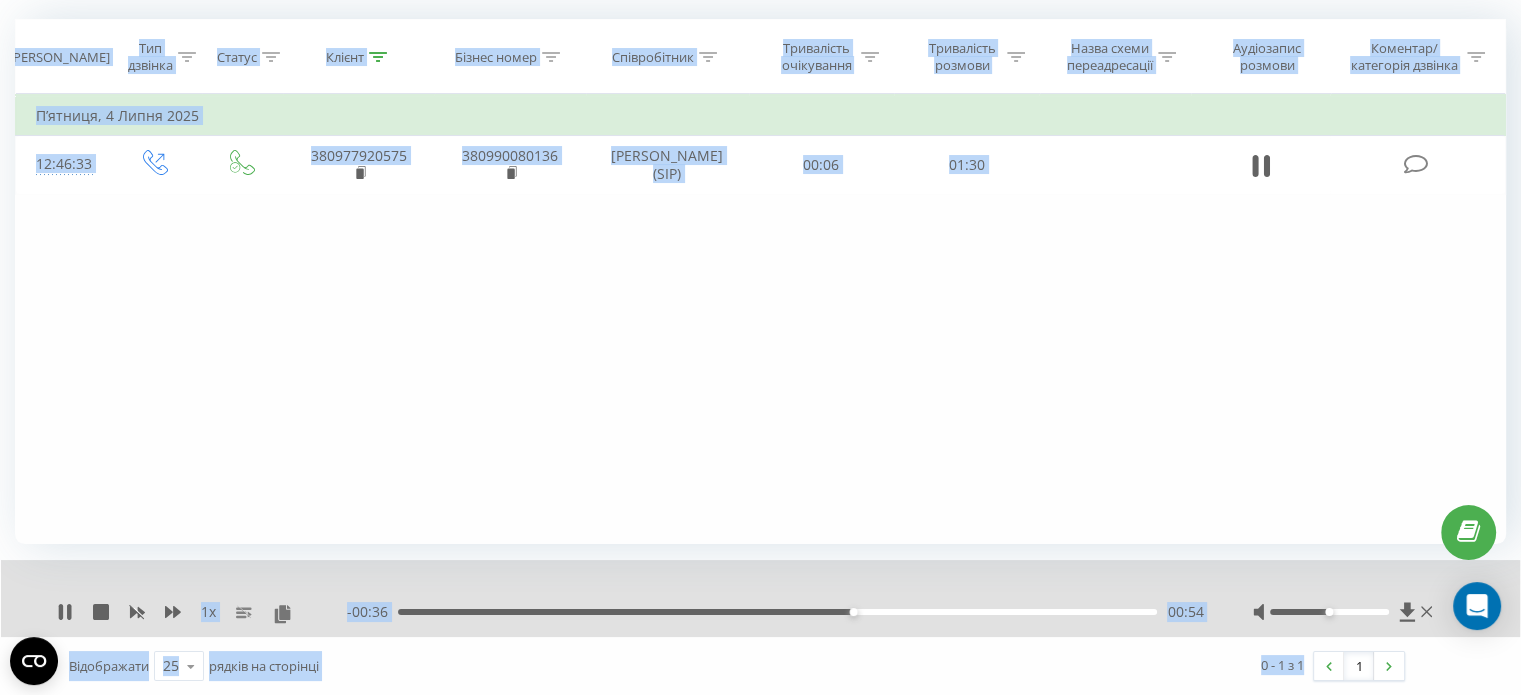 drag, startPoint x: 0, startPoint y: 32, endPoint x: 1275, endPoint y: 691, distance: 1435.2373 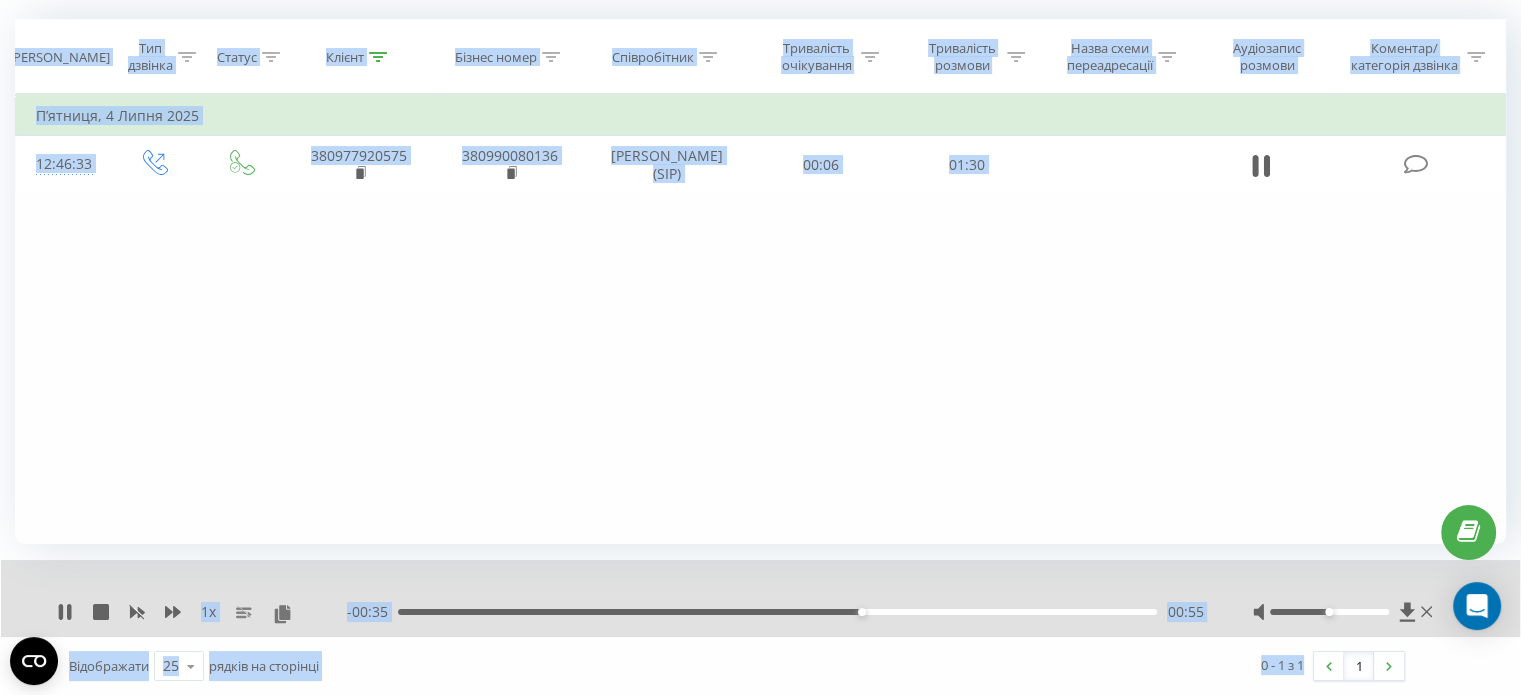 click on "0 - 1 з 1" at bounding box center [1282, 665] 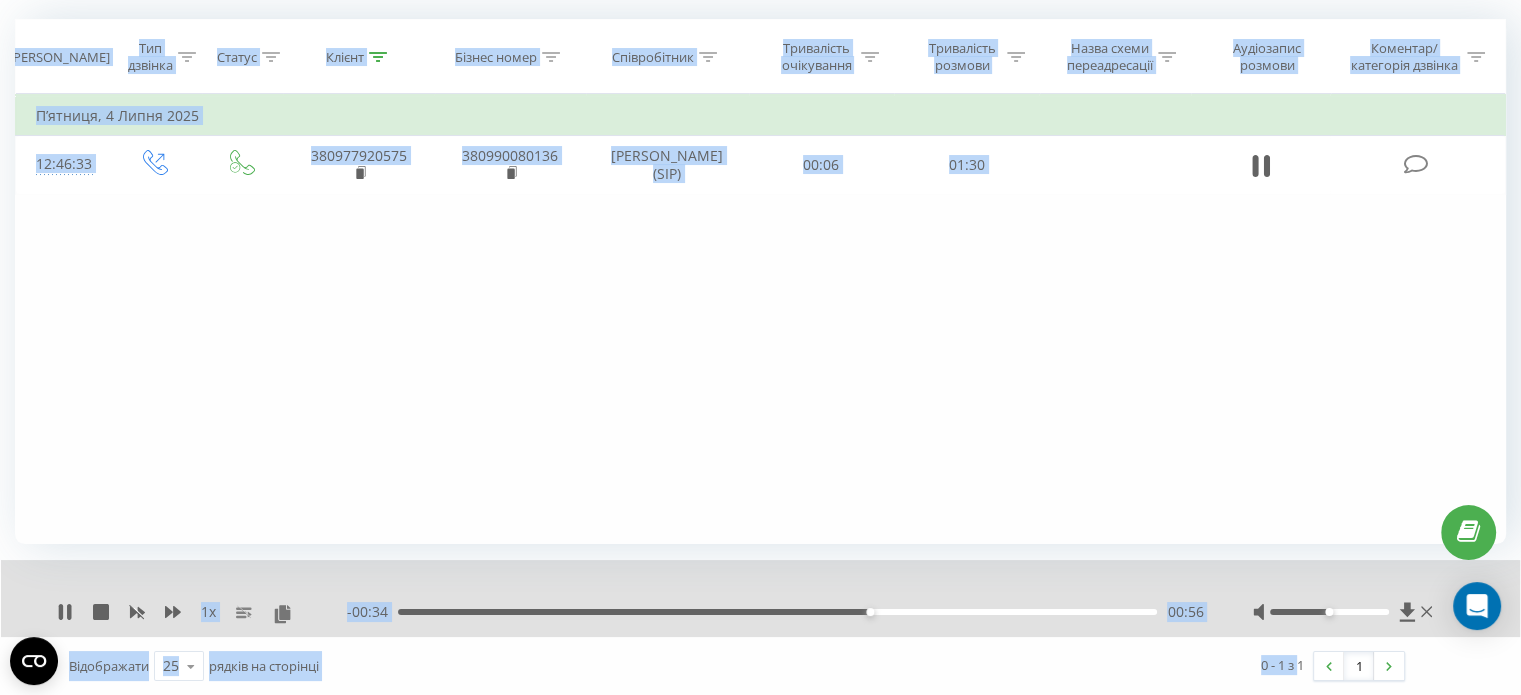 drag, startPoint x: 1293, startPoint y: 661, endPoint x: 0, endPoint y: 33, distance: 1437.4397 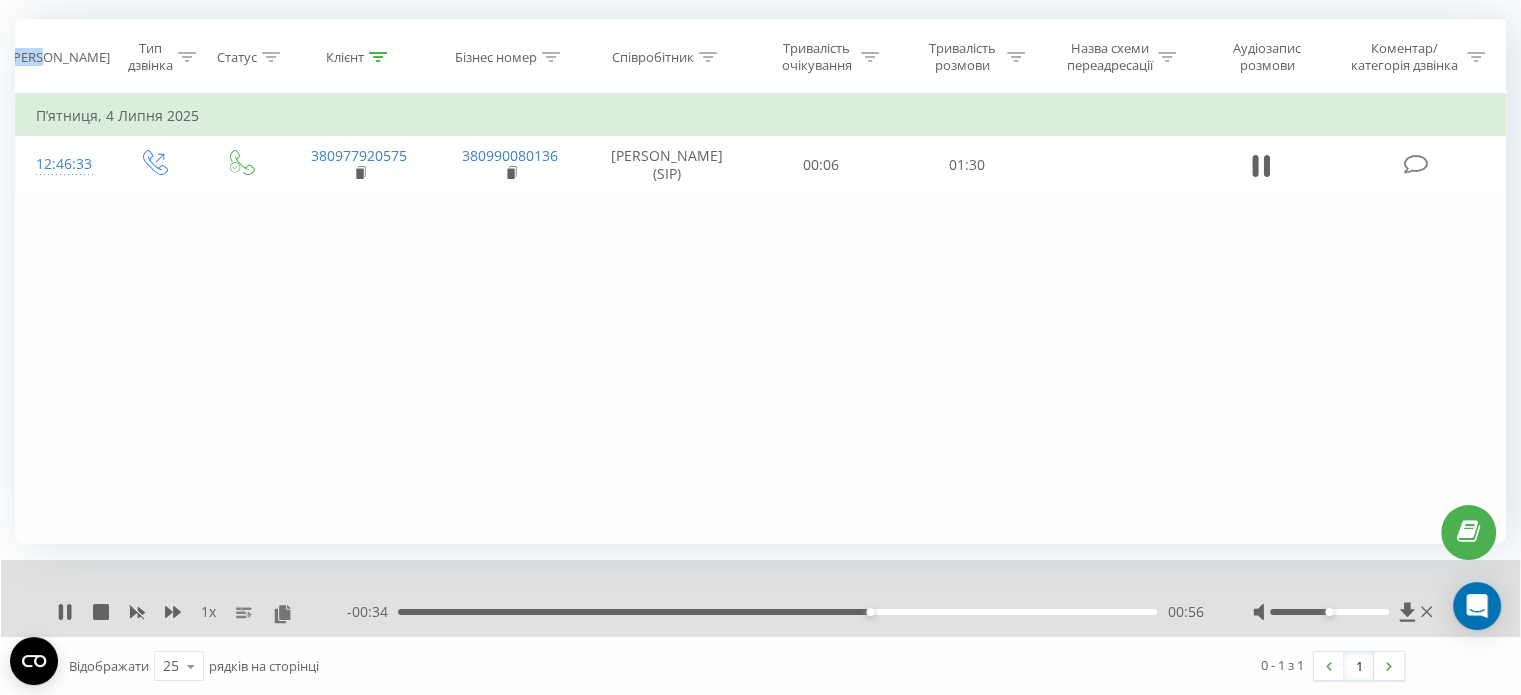 click on "Всі дзвінки Основний Графік 0977920575 Експорт .csv .xls .xlsx 14.04.2025  -  14.07.2025 Скинути фільтри Коли дані можуть відрізнятися вiд інших систем Дата дзвінка Тип дзвінка Статус Клієнт Бізнес номер Співробітник Тривалість очікування Тривалість розмови Назва схеми переадресації Аудіозапис розмови Коментар/категорія дзвінка Фільтрувати за умовою Дорівнює Введіть значення Скасувати OK Фільтрувати за умовою Дорівнює Введіть значення Скасувати OK Фільтрувати за умовою Містить Скасувати OK Фільтрувати за умовою Містить Скасувати OK Фільтрувати за умовою Містить OK OK OK OK OK" at bounding box center (760, 296) 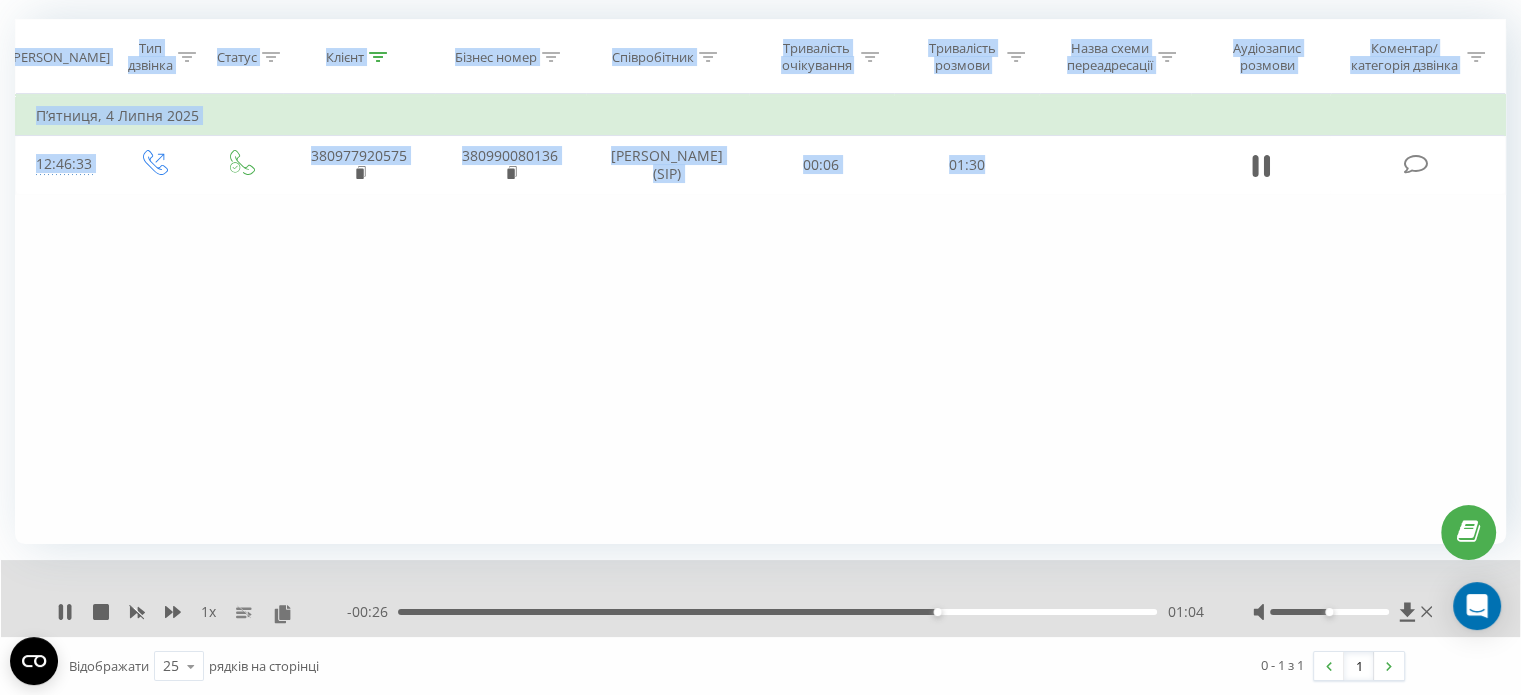 drag, startPoint x: 976, startPoint y: 167, endPoint x: 4, endPoint y: 31, distance: 981.46826 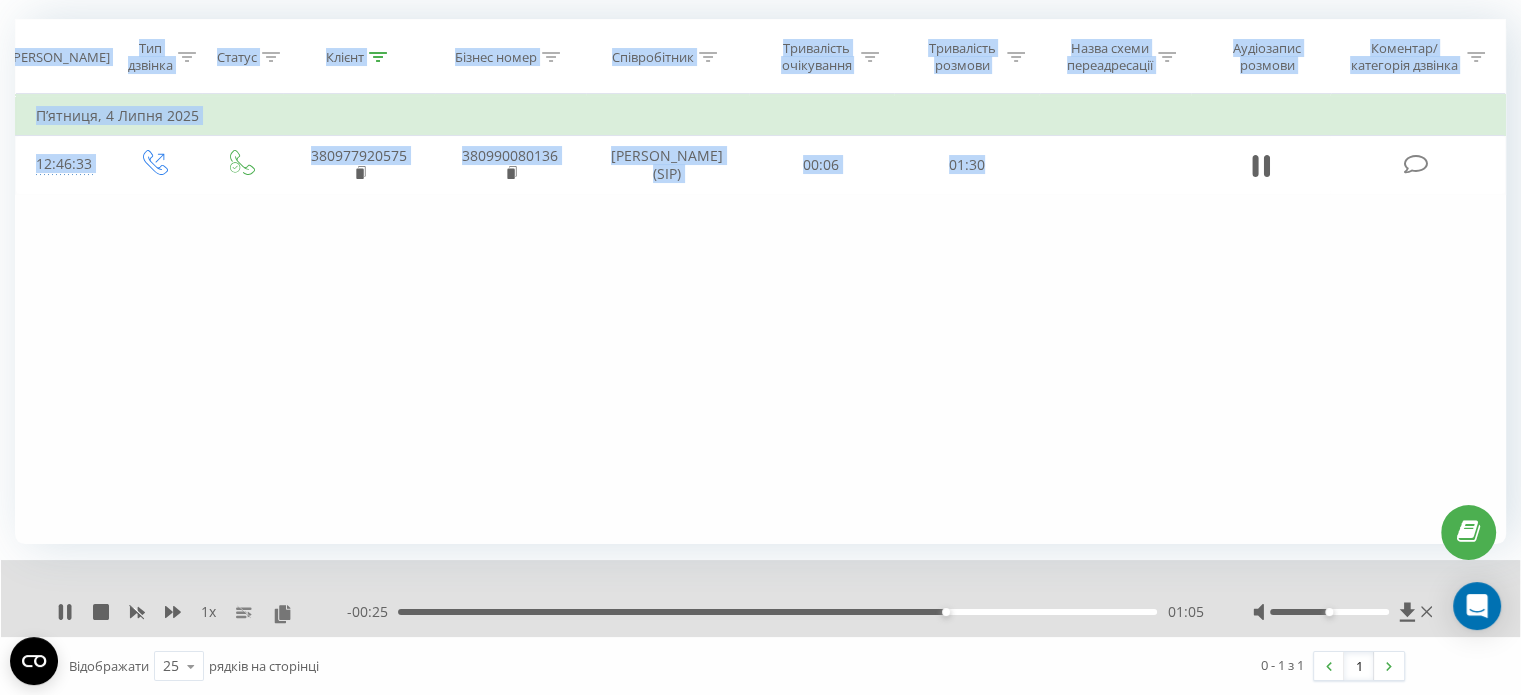 drag, startPoint x: 0, startPoint y: 19, endPoint x: 1114, endPoint y: 353, distance: 1162.9927 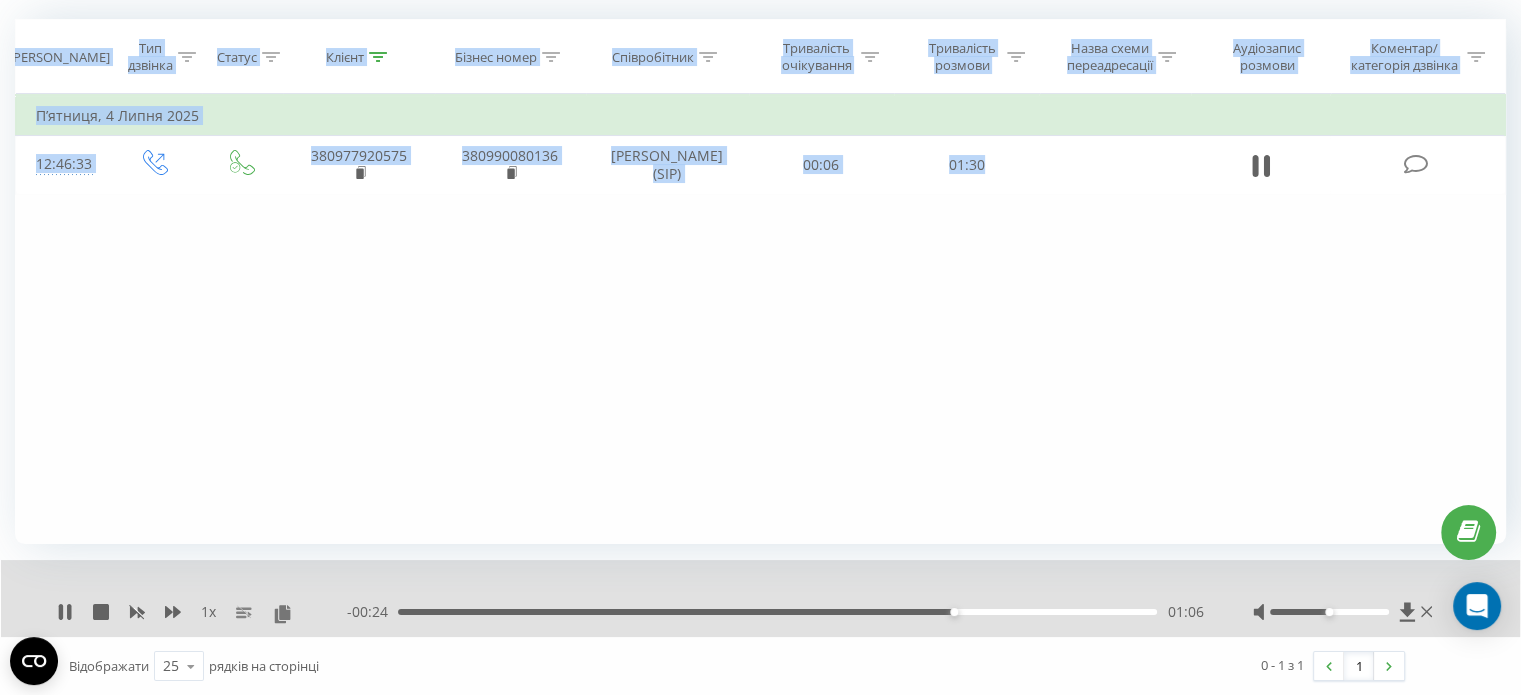 drag, startPoint x: 1114, startPoint y: 353, endPoint x: 0, endPoint y: 80, distance: 1146.9634 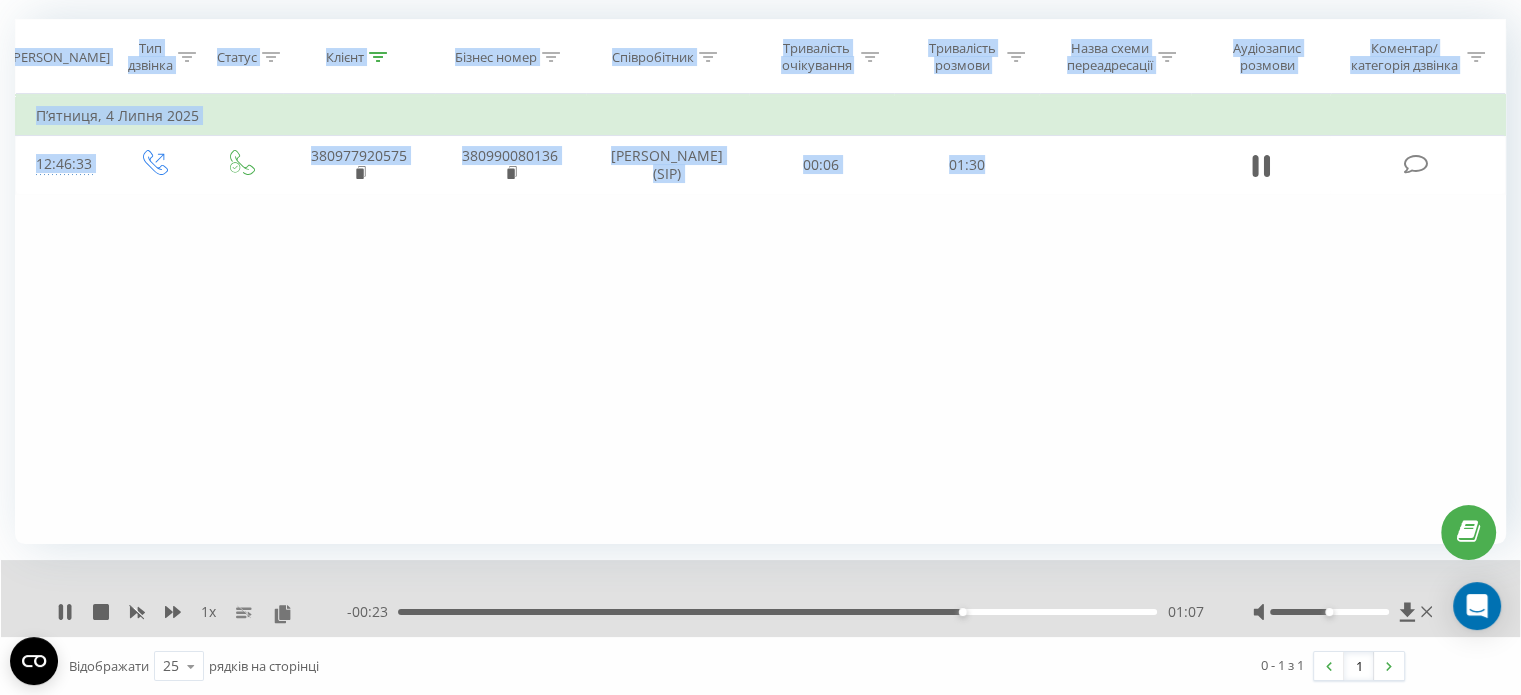 drag, startPoint x: 0, startPoint y: 32, endPoint x: 847, endPoint y: 463, distance: 950.35254 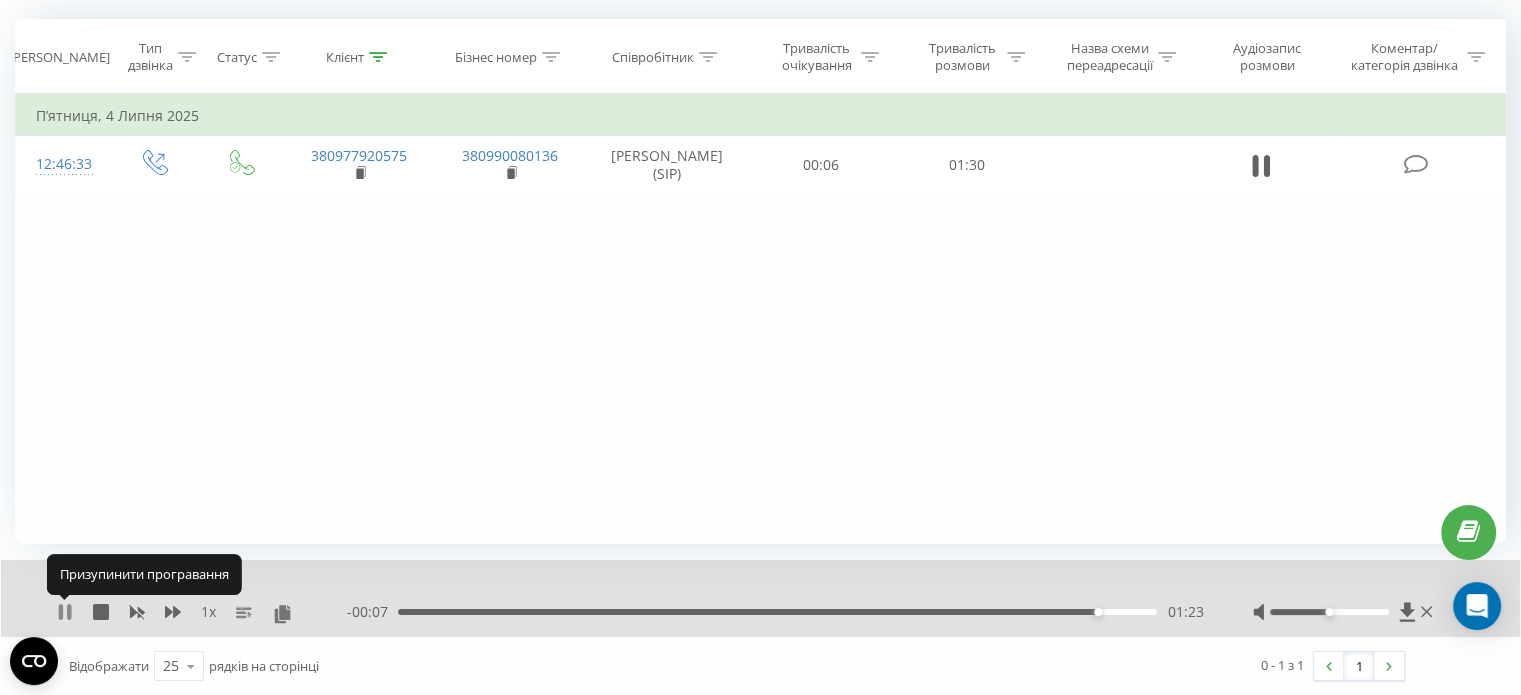 click 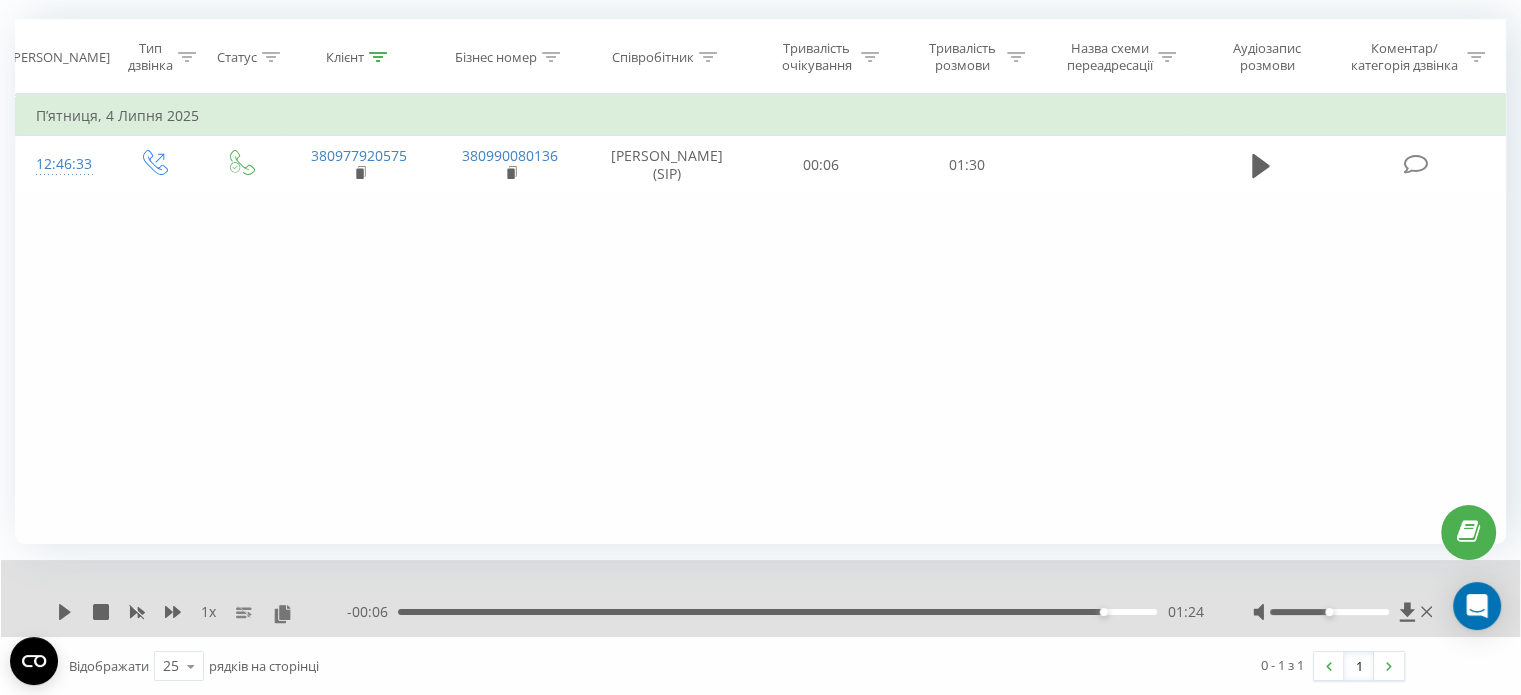 drag, startPoint x: 295, startPoint y: 319, endPoint x: 484, endPoint y: 239, distance: 205.23401 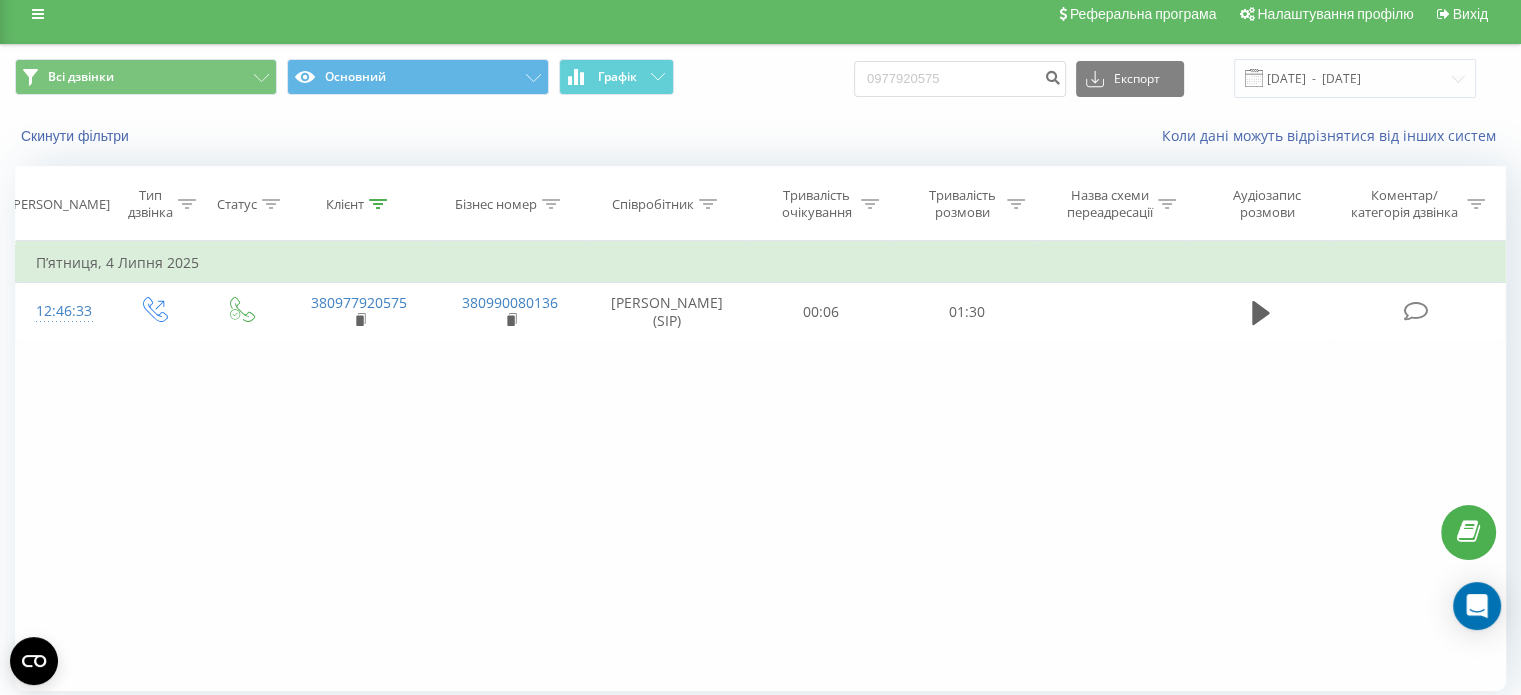 scroll, scrollTop: 0, scrollLeft: 0, axis: both 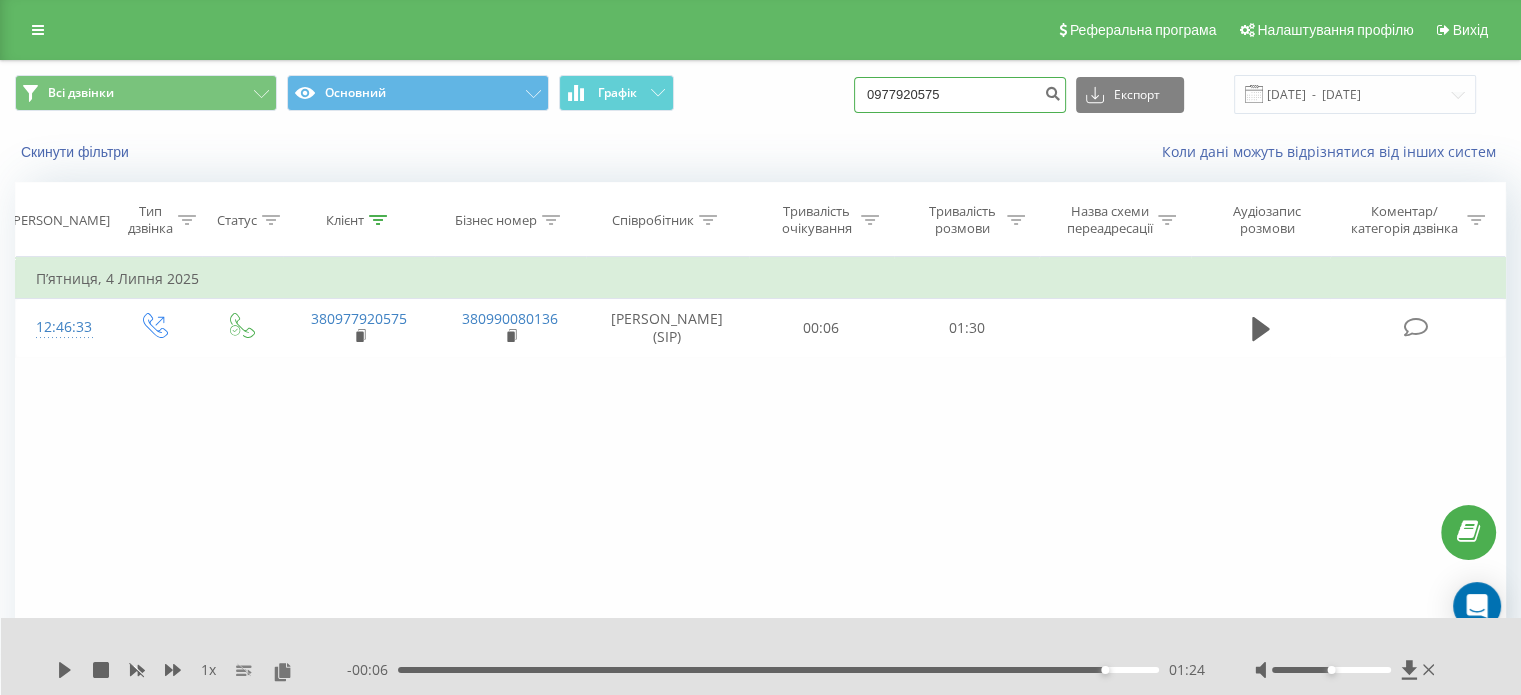 click on "0977920575" at bounding box center (960, 95) 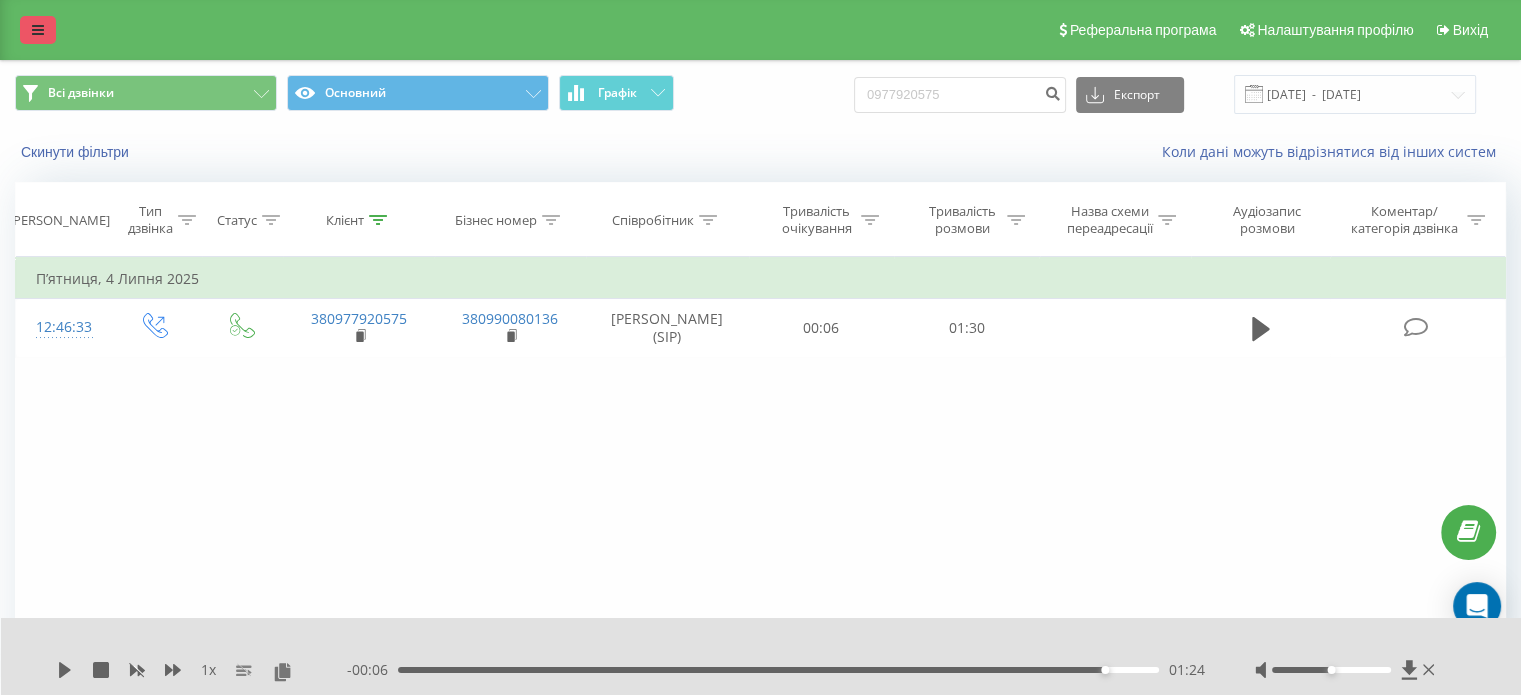 click at bounding box center [38, 30] 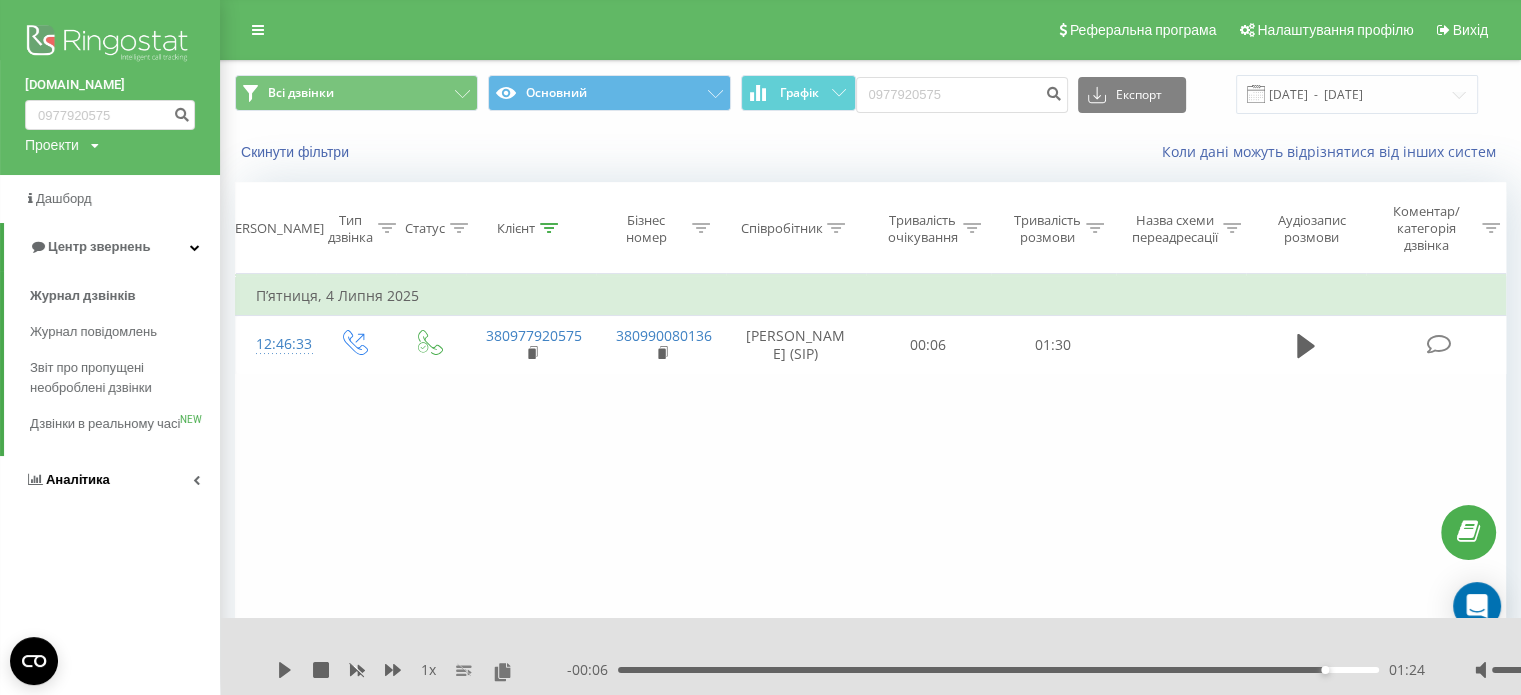 click on "Аналiтика" at bounding box center [110, 480] 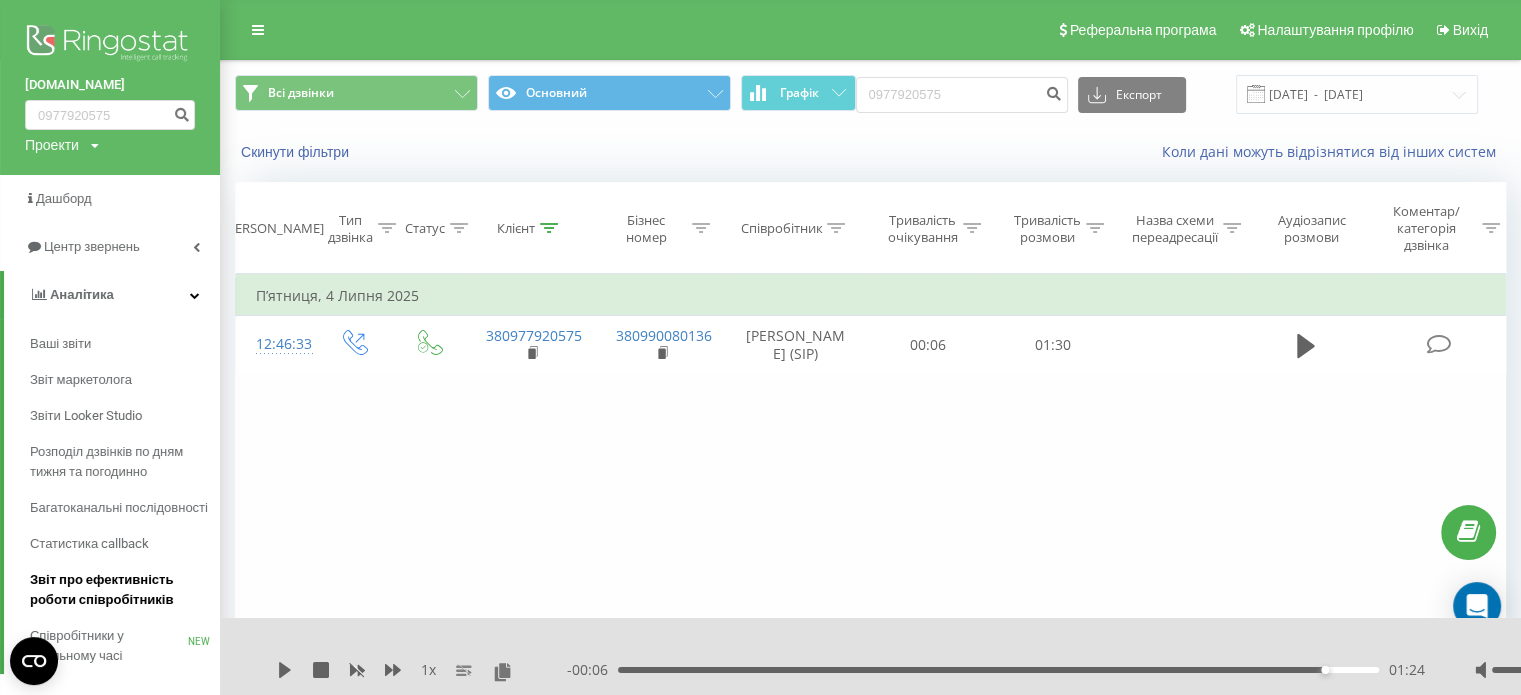 click on "Звіт про ефективність роботи співробітників" at bounding box center (120, 590) 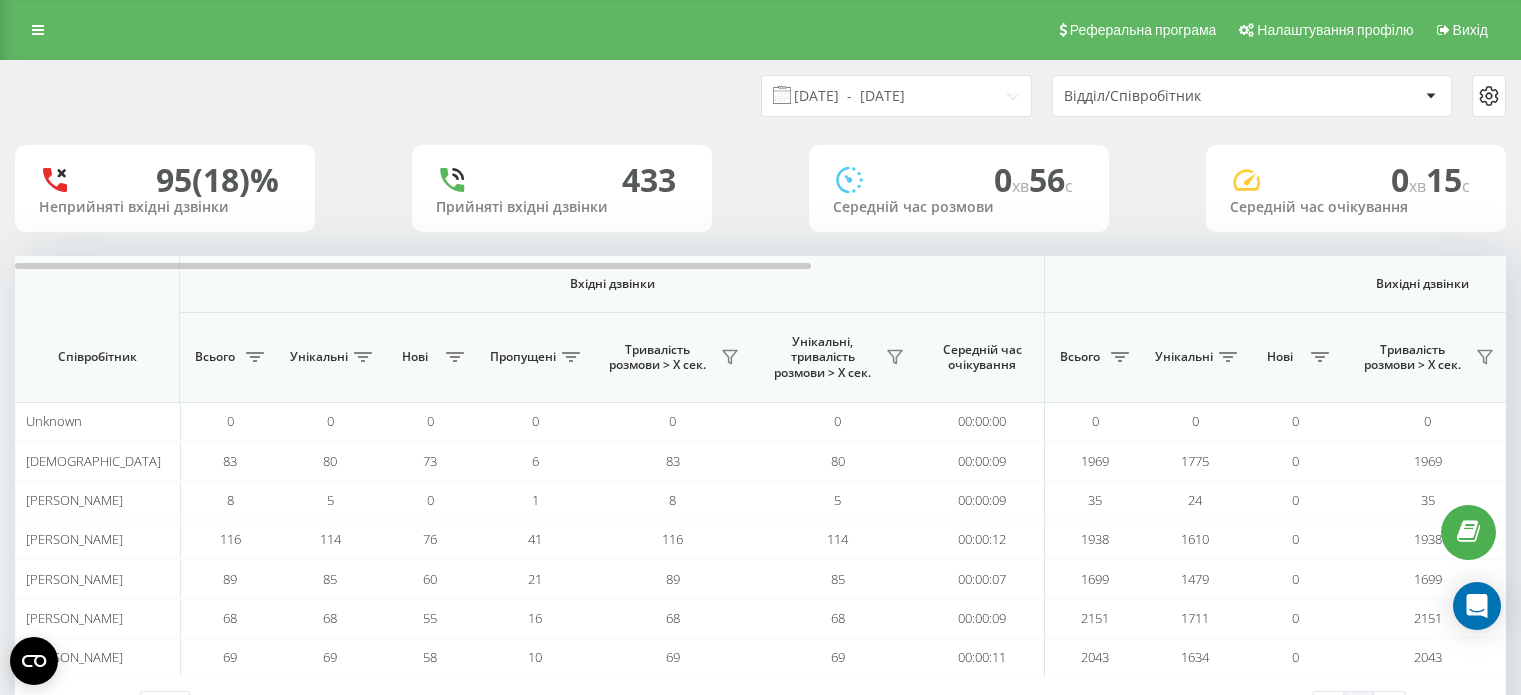 scroll, scrollTop: 0, scrollLeft: 0, axis: both 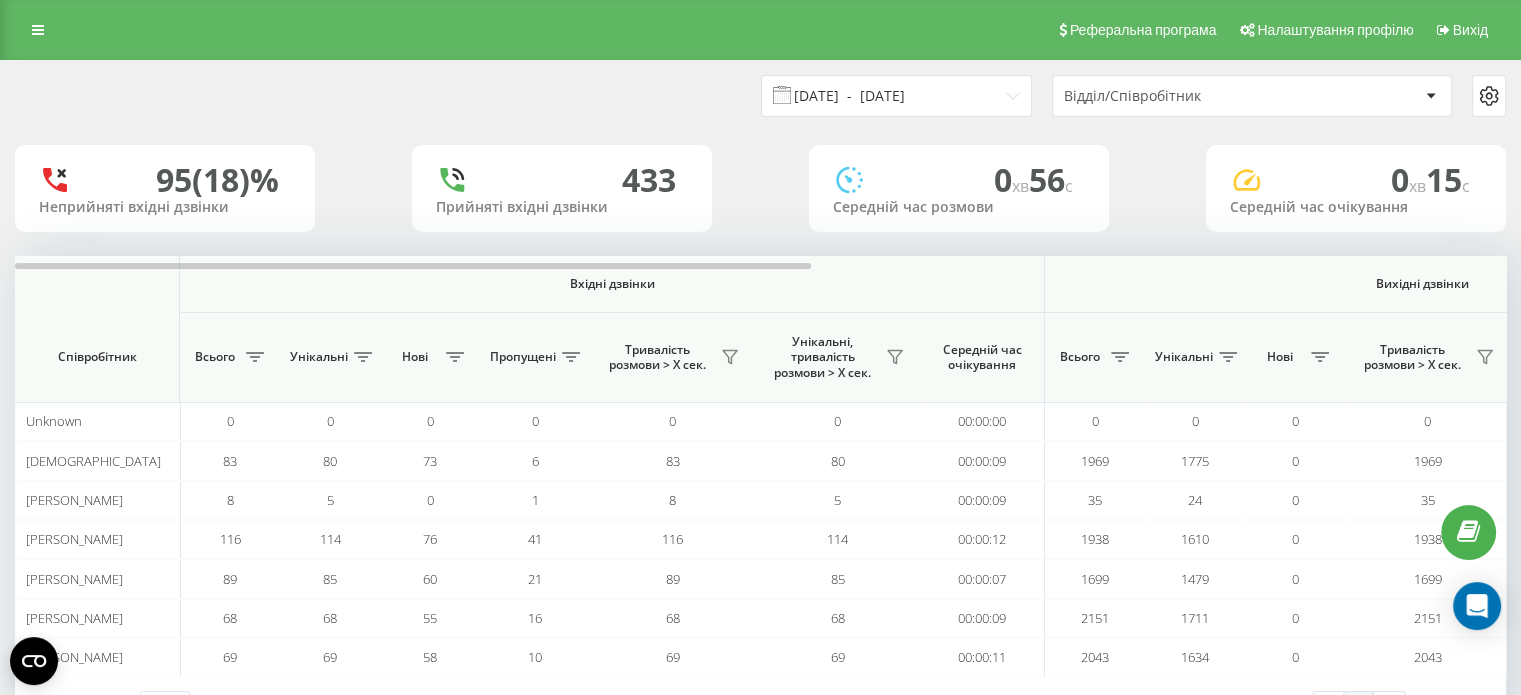click on "[DATE]  -  [DATE]" at bounding box center [896, 96] 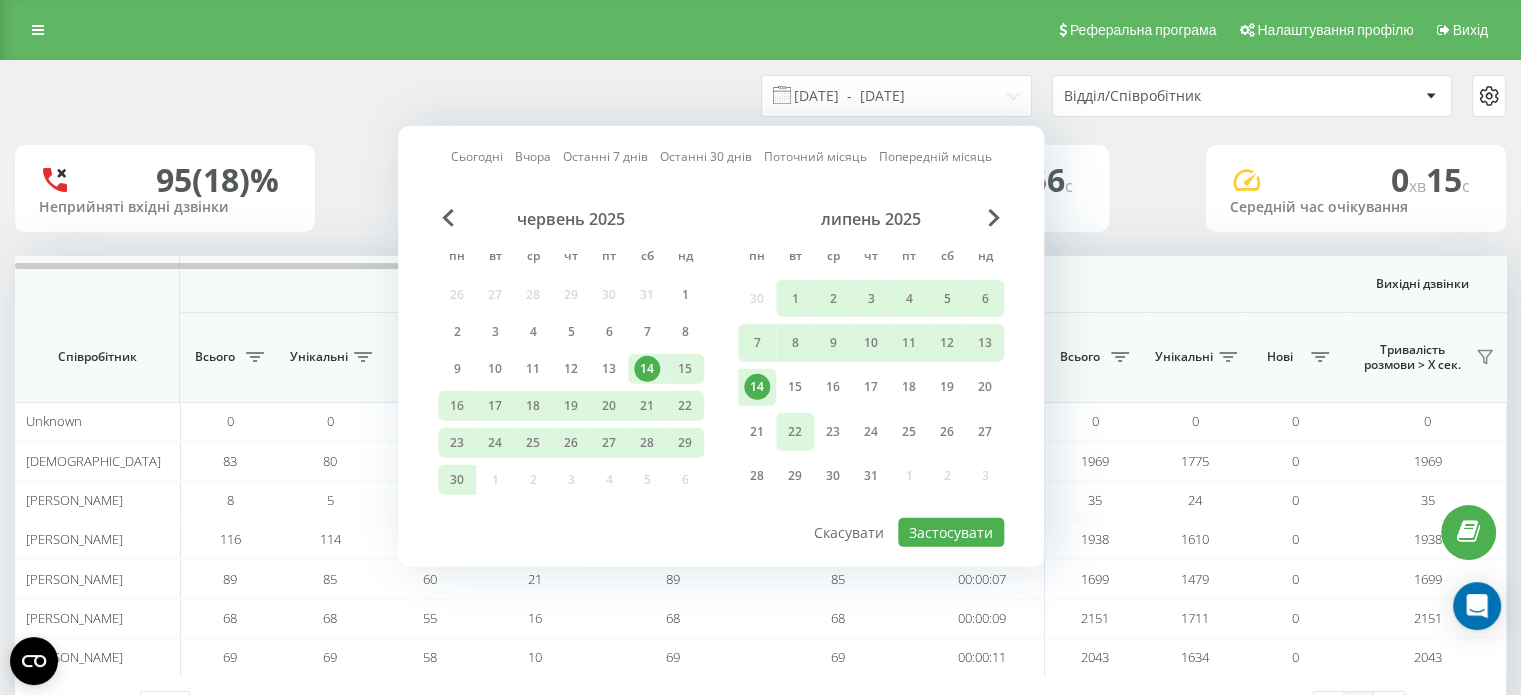 drag, startPoint x: 771, startPoint y: 384, endPoint x: 793, endPoint y: 429, distance: 50.08992 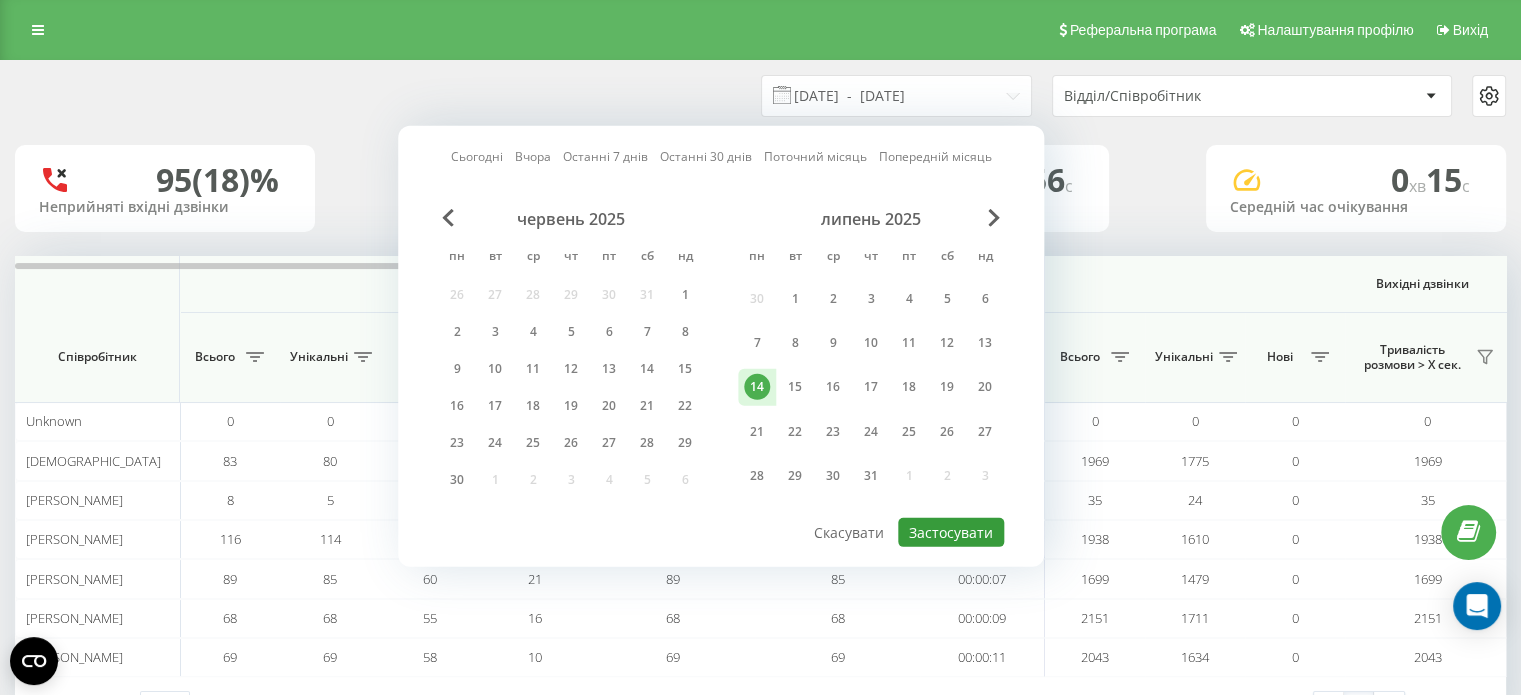 click on "Застосувати" at bounding box center [951, 532] 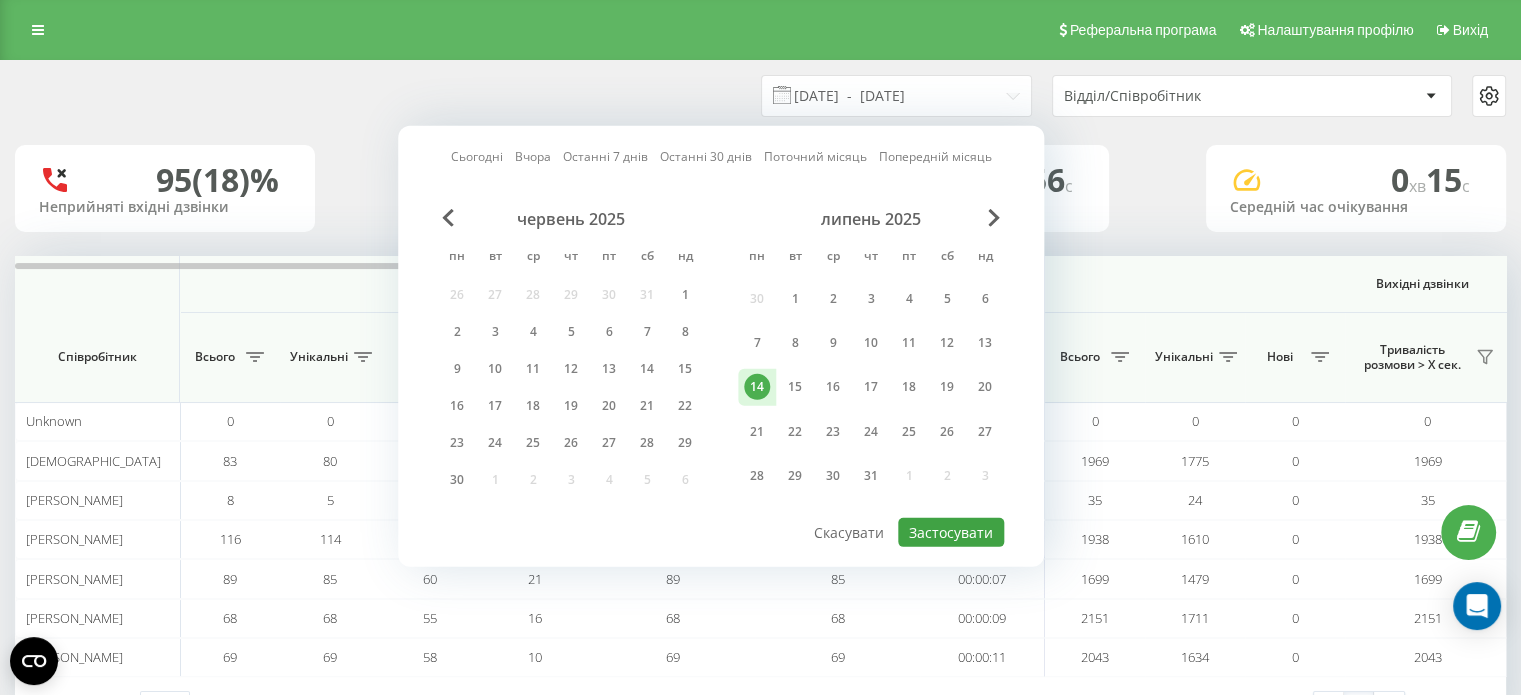 type on "14.07.2025  -  14.07.2025" 